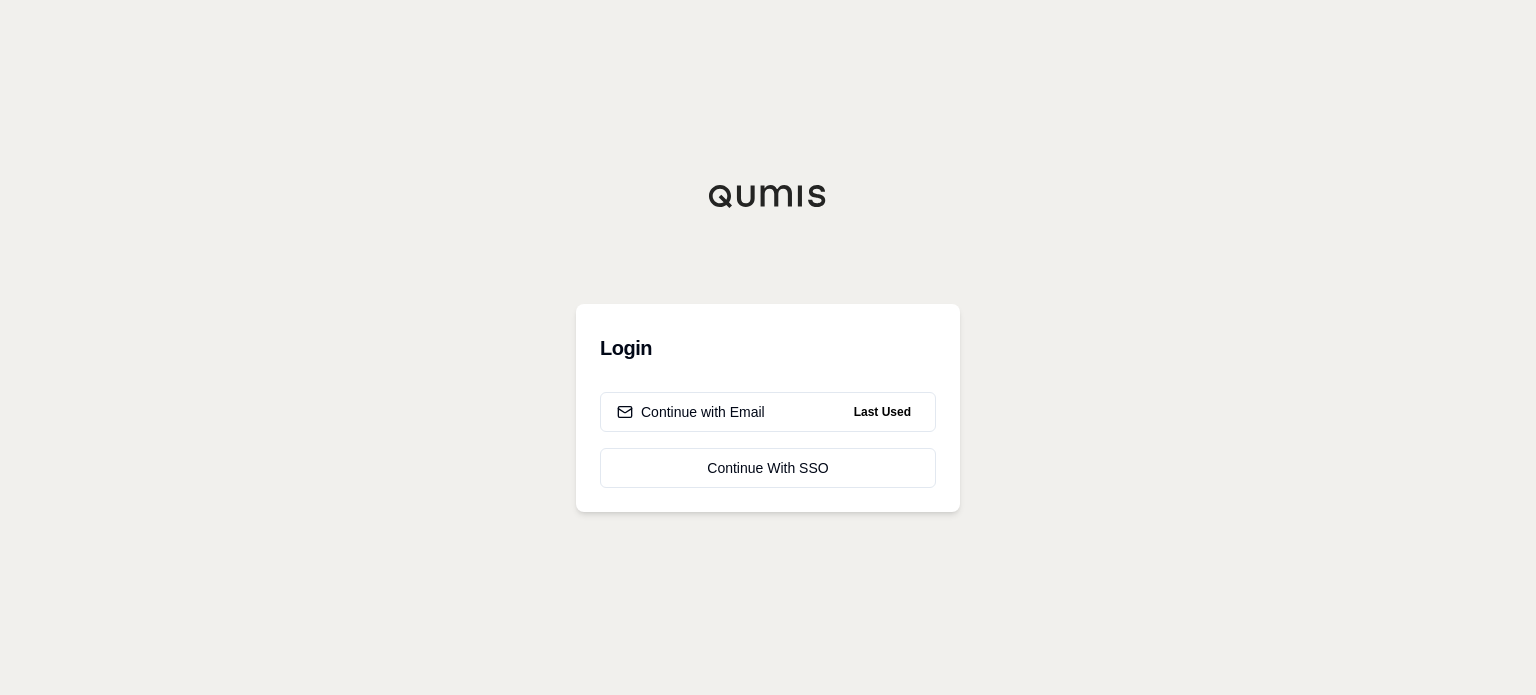 scroll, scrollTop: 0, scrollLeft: 0, axis: both 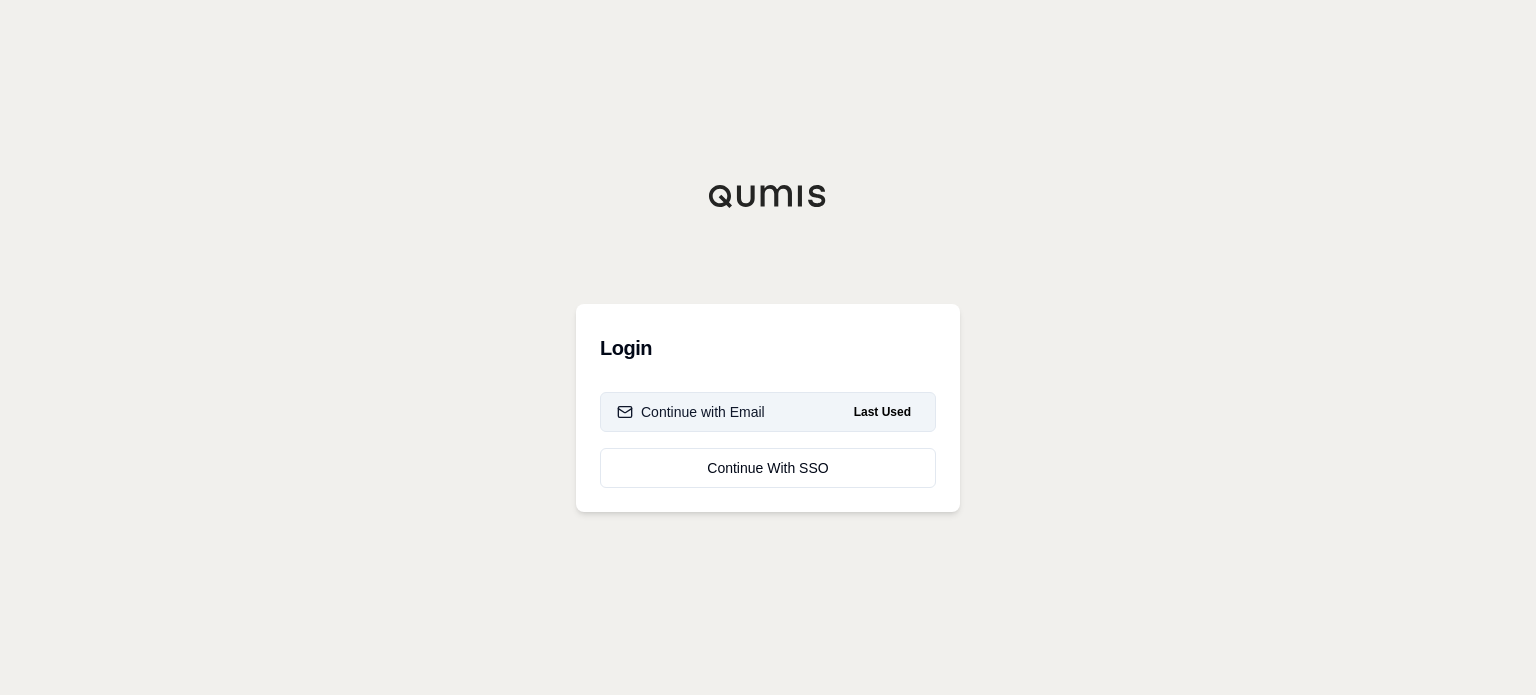 click on "Continue with Email" at bounding box center [691, 412] 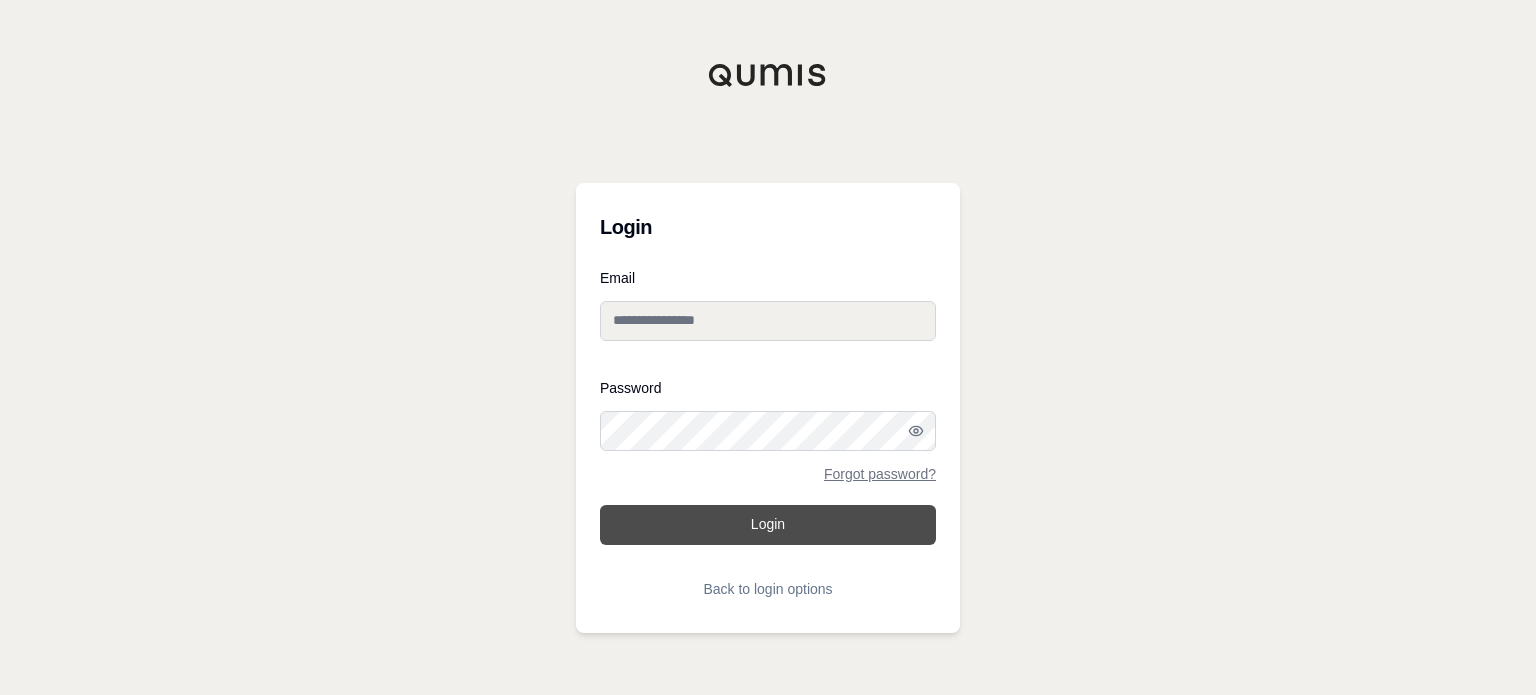 type on "**********" 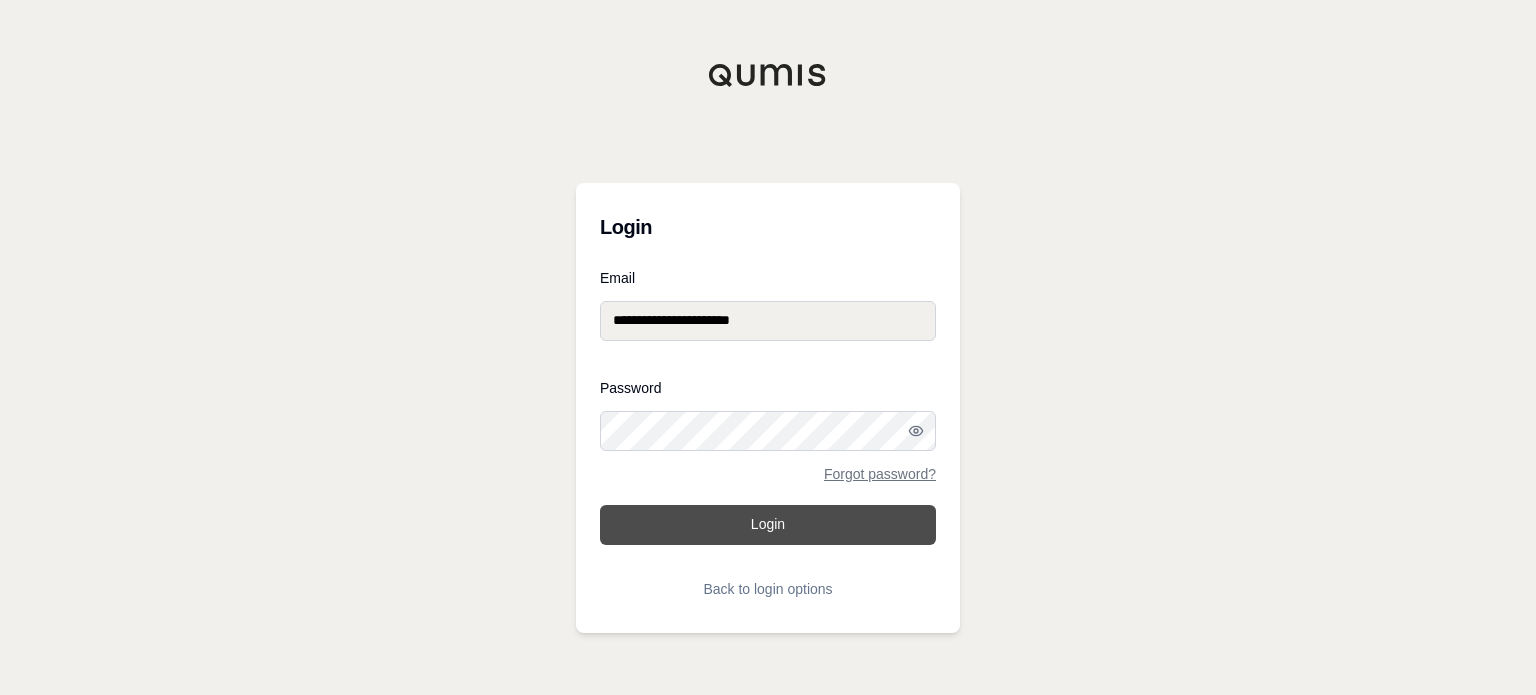 click on "Login" at bounding box center [768, 525] 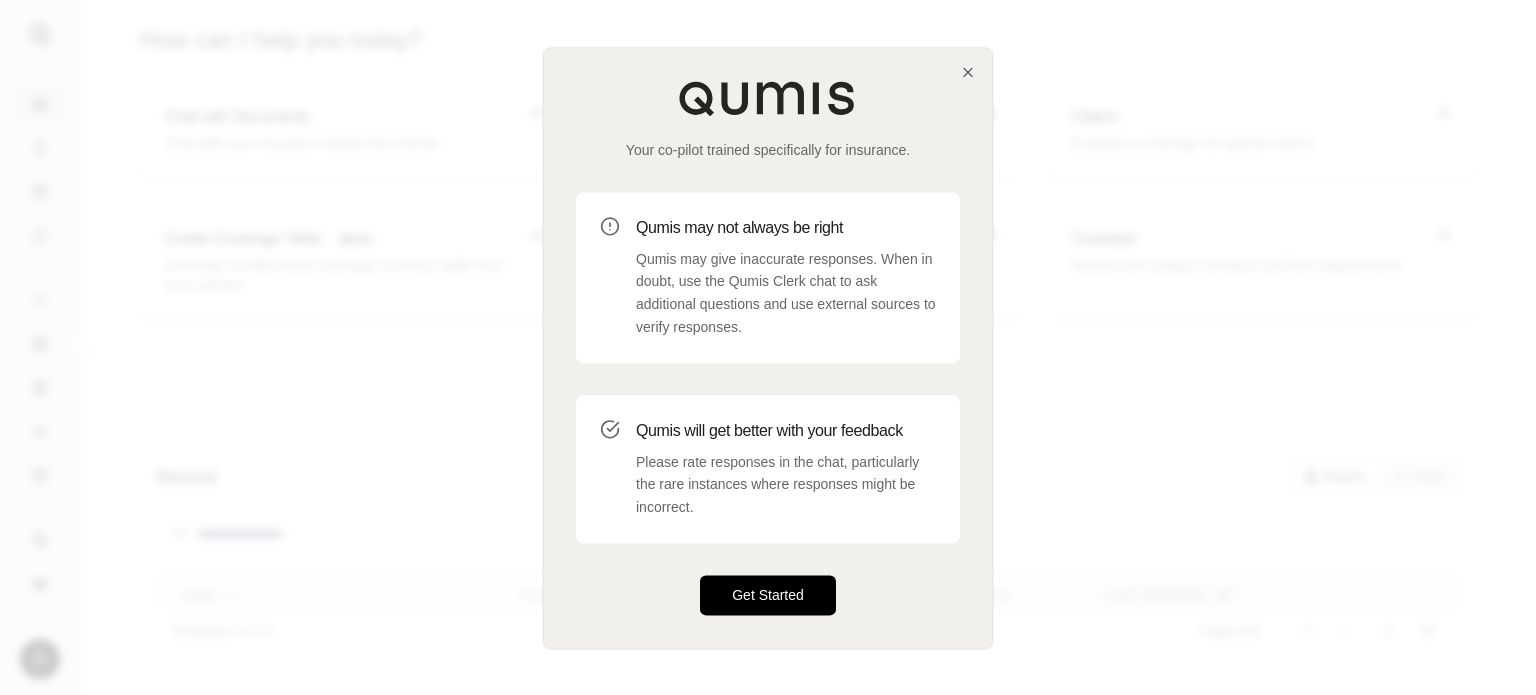 click on "Get Started" at bounding box center (768, 595) 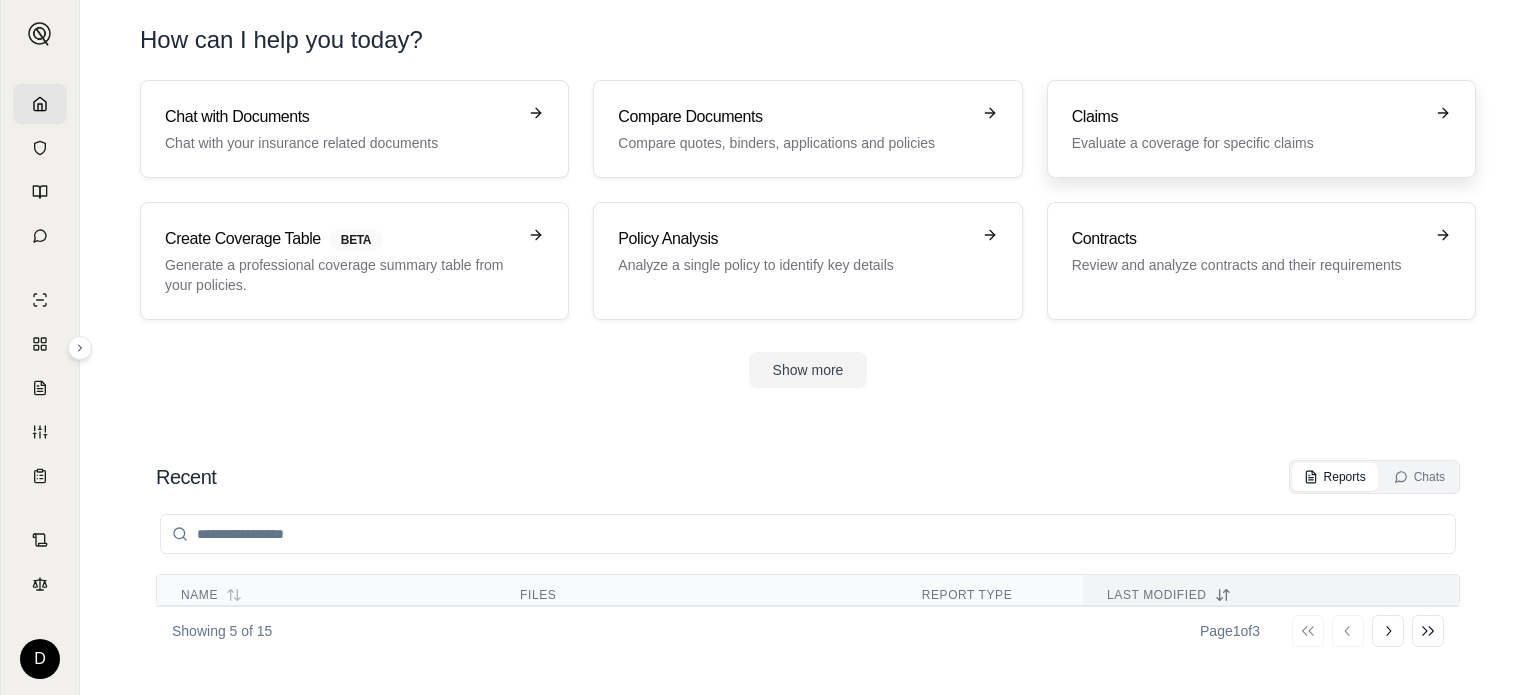 click on "Claims" at bounding box center [1247, 117] 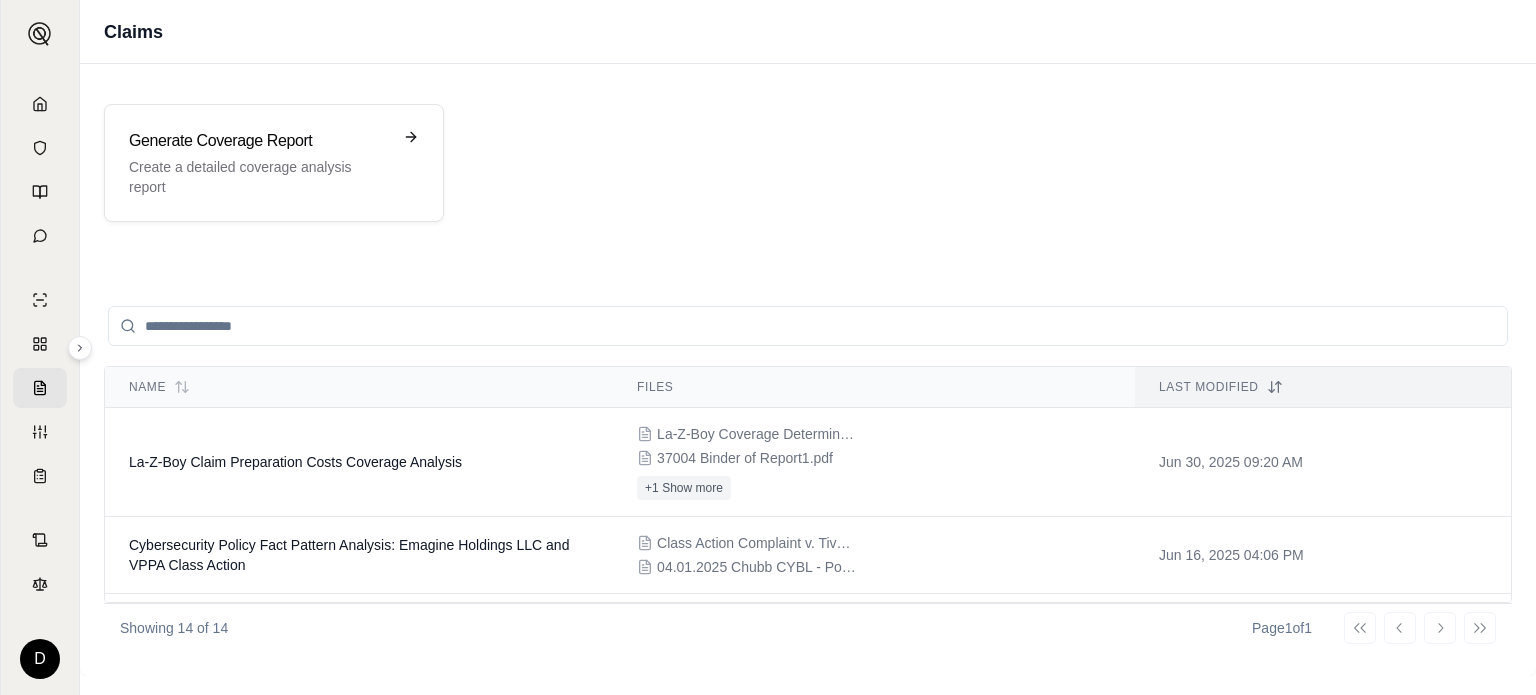 click on "Go to first page Go to previous page Go to next page Go to last page" at bounding box center [1420, 628] 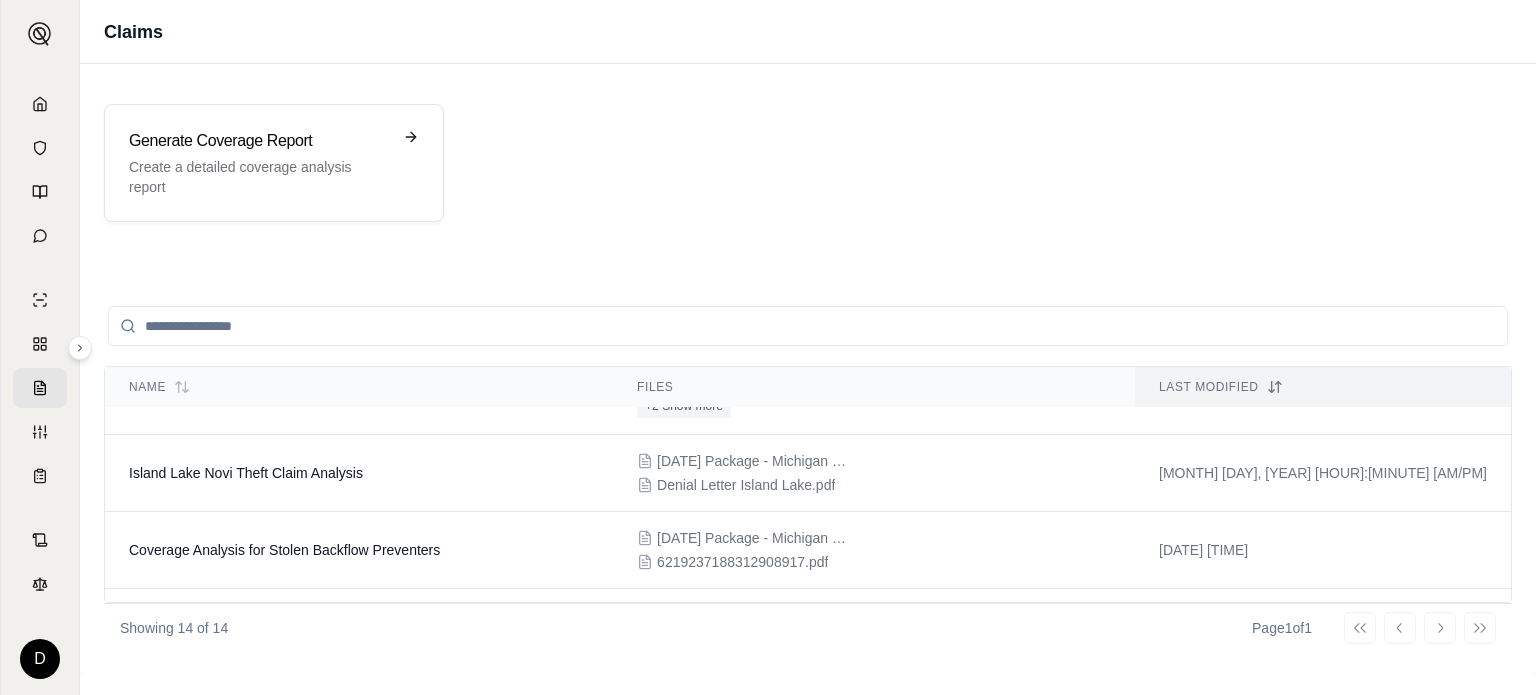 scroll, scrollTop: 280, scrollLeft: 0, axis: vertical 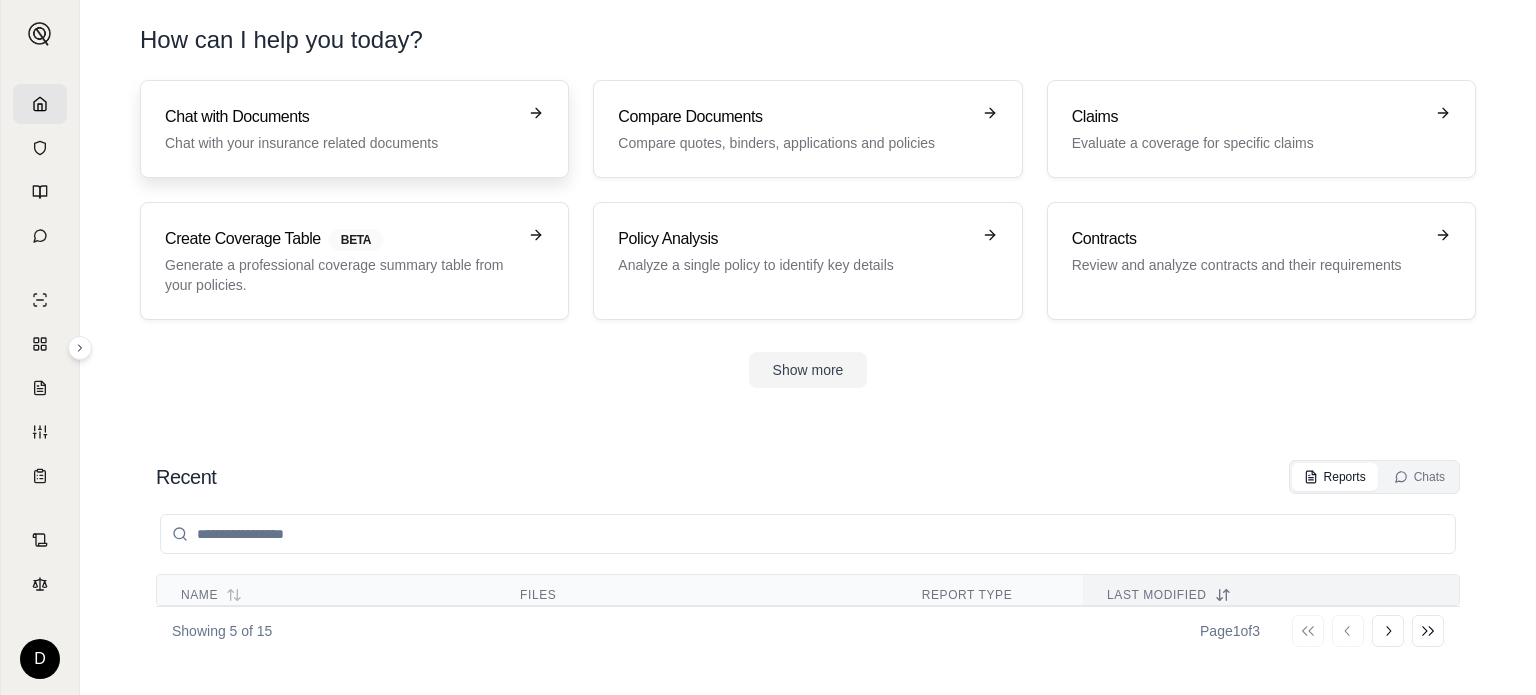 click on "Chat with Documents" at bounding box center [340, 117] 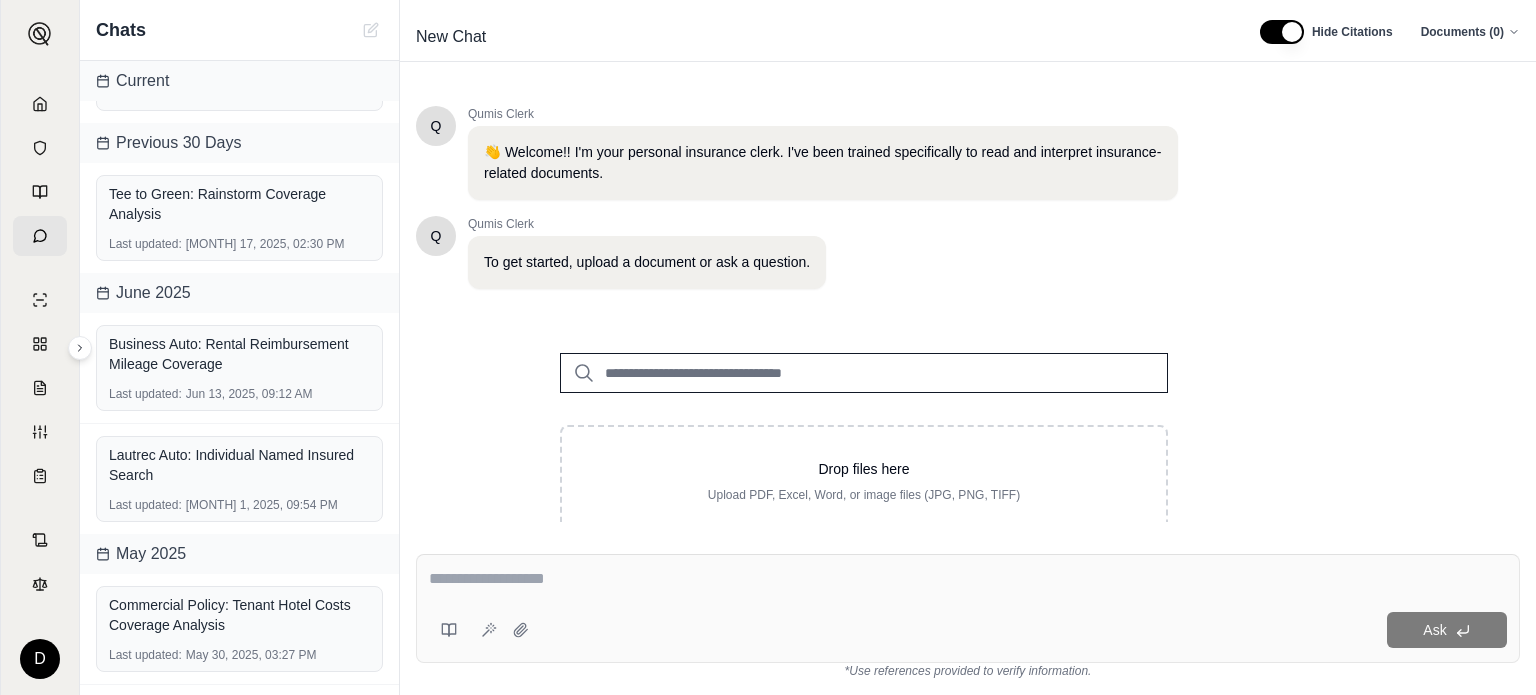scroll, scrollTop: 0, scrollLeft: 0, axis: both 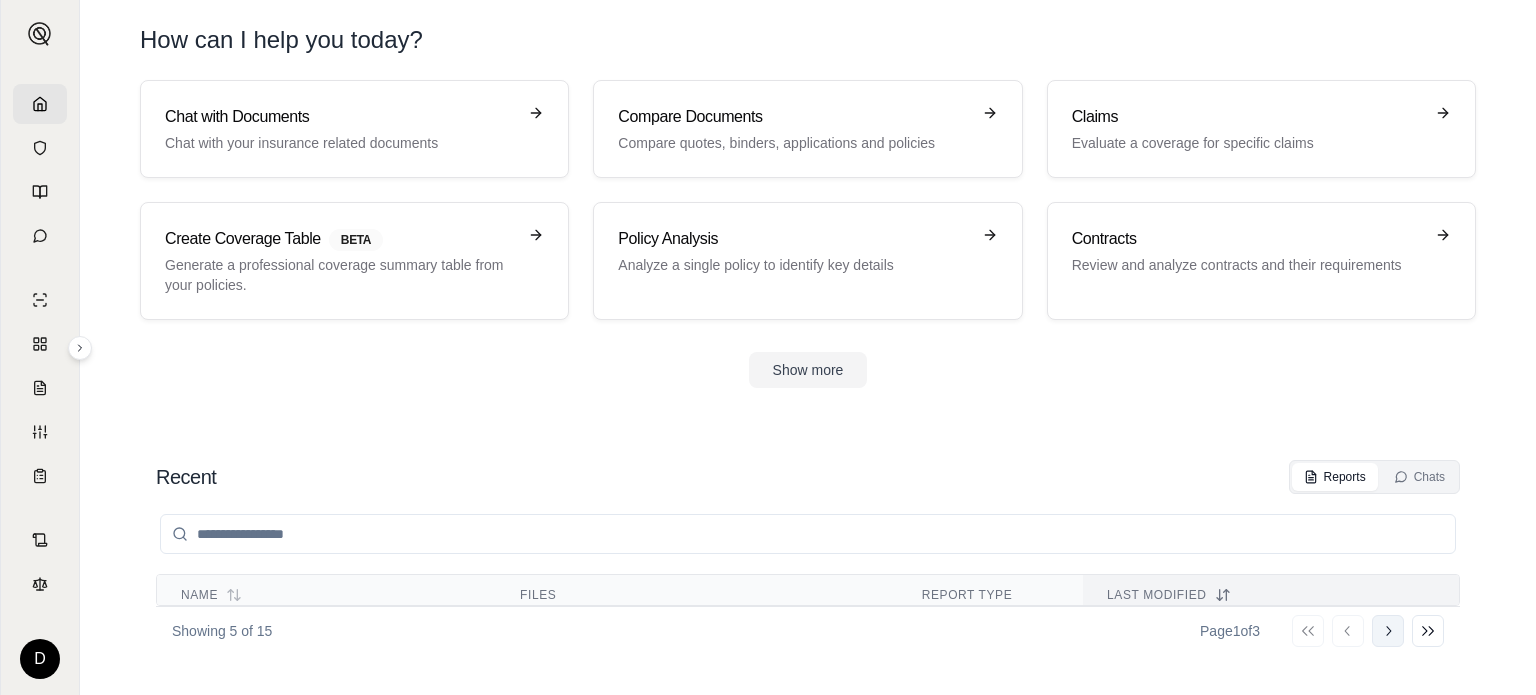 click 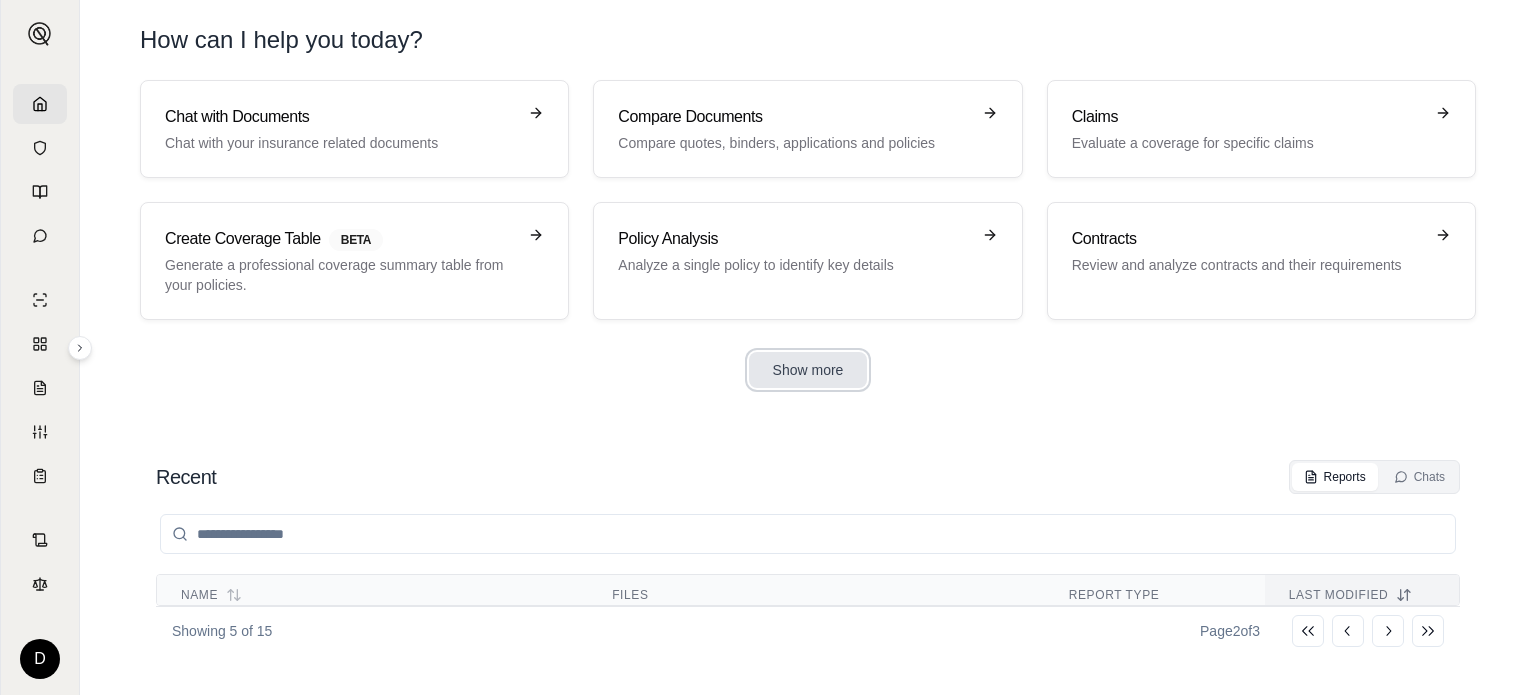 click on "Show more" at bounding box center [808, 370] 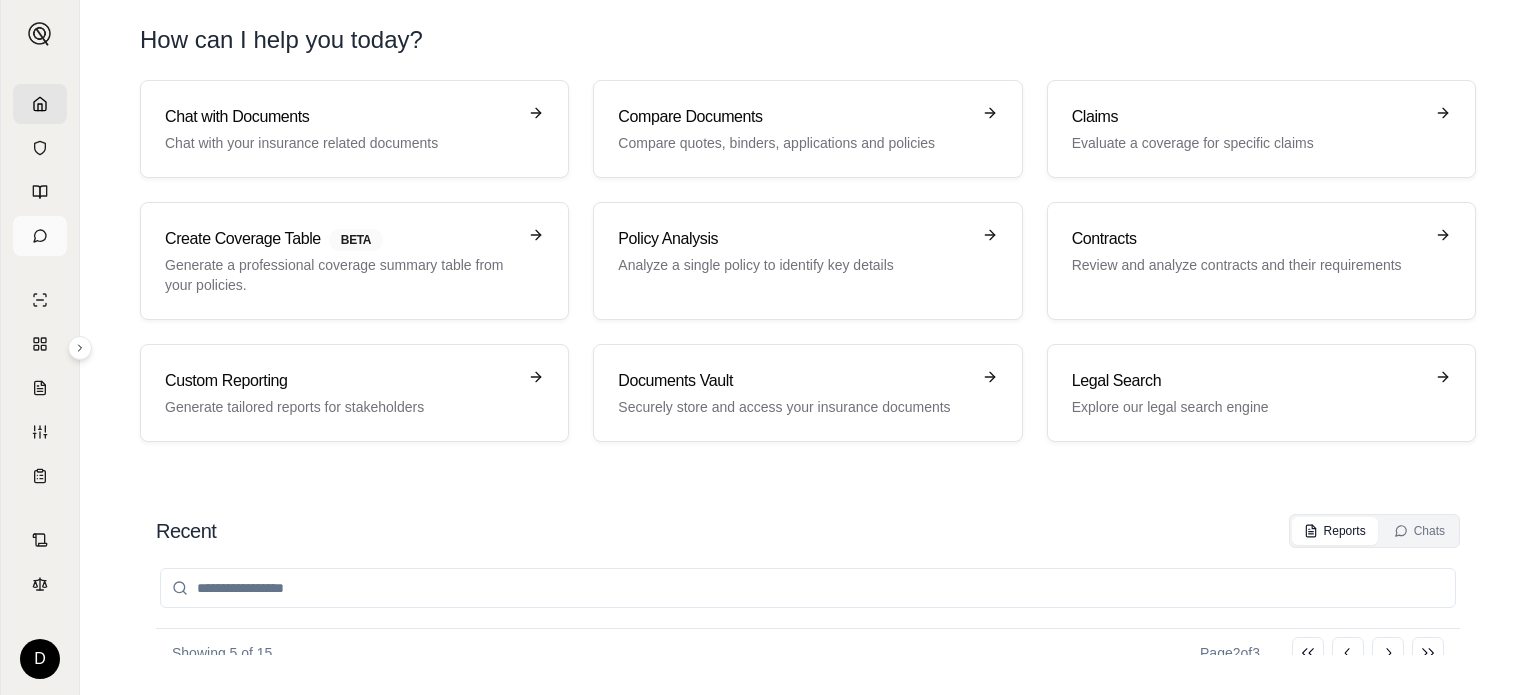 click 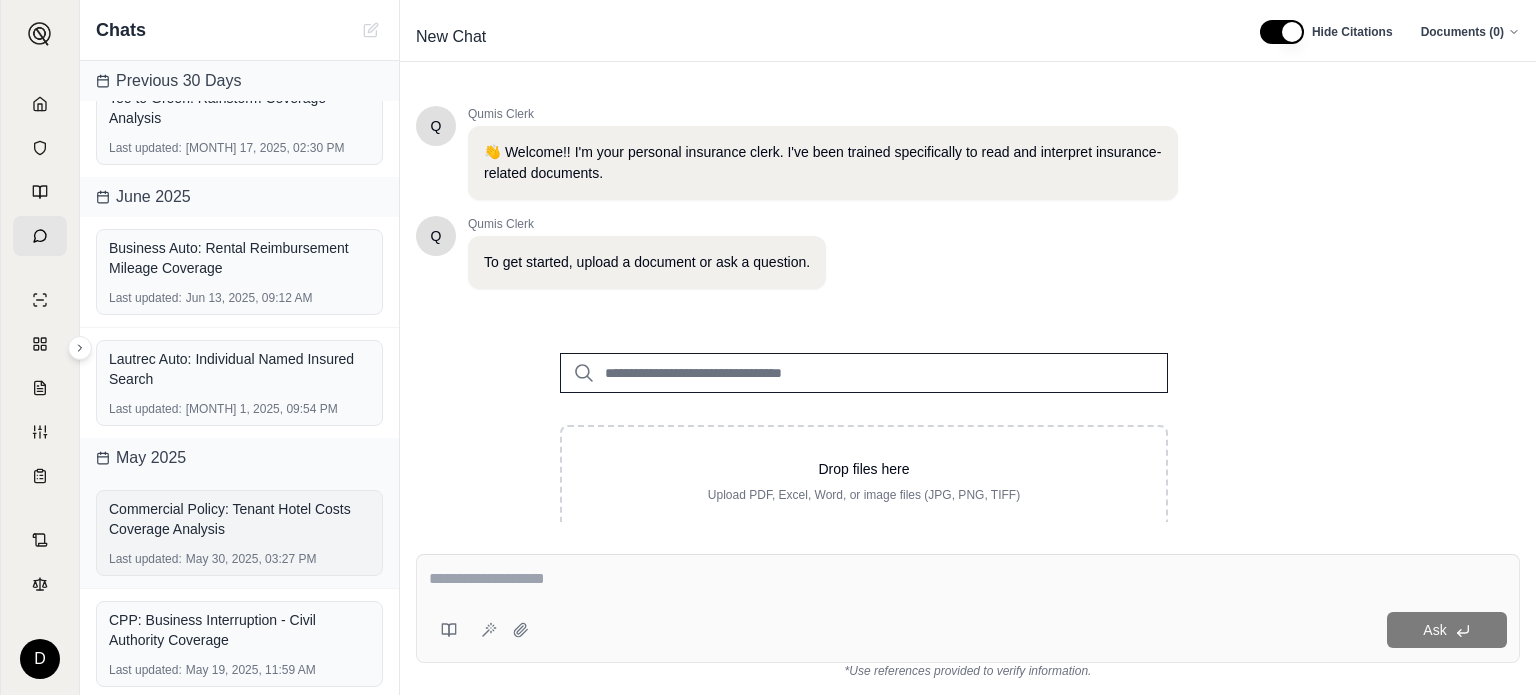 scroll, scrollTop: 0, scrollLeft: 0, axis: both 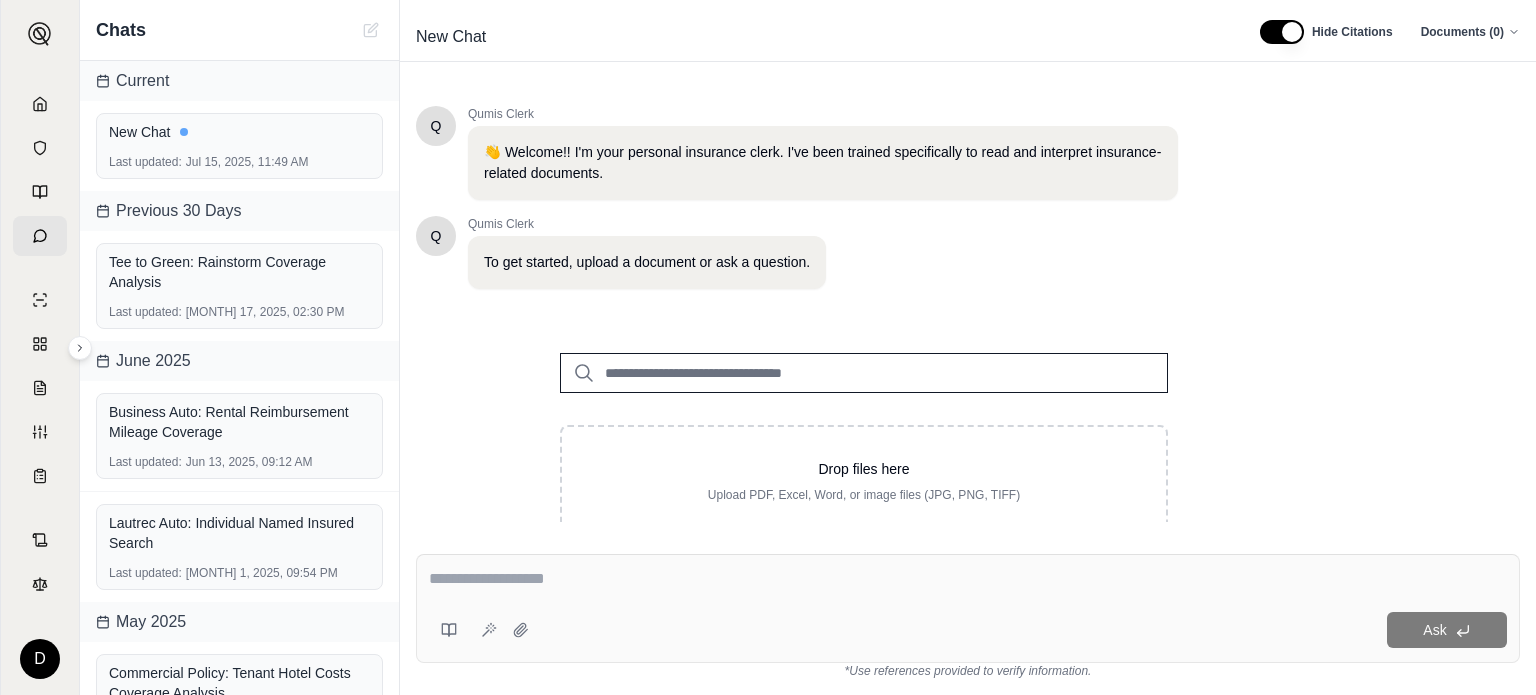 click on "D Chats Current New Chat Last updated: Jul 15, [YEAR], 11:49 AM Previous 30 Days Tee to Green: Rainstorm Coverage Analysis Last updated: Jun 17, [YEAR], 02:30 PM June [YEAR] Business Auto: Rental Reimbursement Mileage Coverage Last updated: Jun 13, [YEAR], 09:12 AM Lautrec Auto: Individual Named Insured Search Last updated: Jun 1, [YEAR], 09:54 PM May [YEAR] Commercial Policy: Tenant Hotel Costs Coverage Analysis Last updated: May 30, [YEAR], 03:27 PM CPP: Business Interruption - Civil Authority Coverage Last updated: May 19, [YEAR], 11:59 AM New Chat Hide Citations Documents ( 0 )   Q Qumis Clerk   👋 Welcome!! I'm your personal insurance clerk. I've been trained specifically to read and interpret insurance-related documents. Q Qumis Clerk To get started, upload a document or ask a question. Drop files here Upload PDF, Excel, Word, or image files (JPG, PNG, TIFF) Ask *Use references provided to verify information." at bounding box center [768, 347] 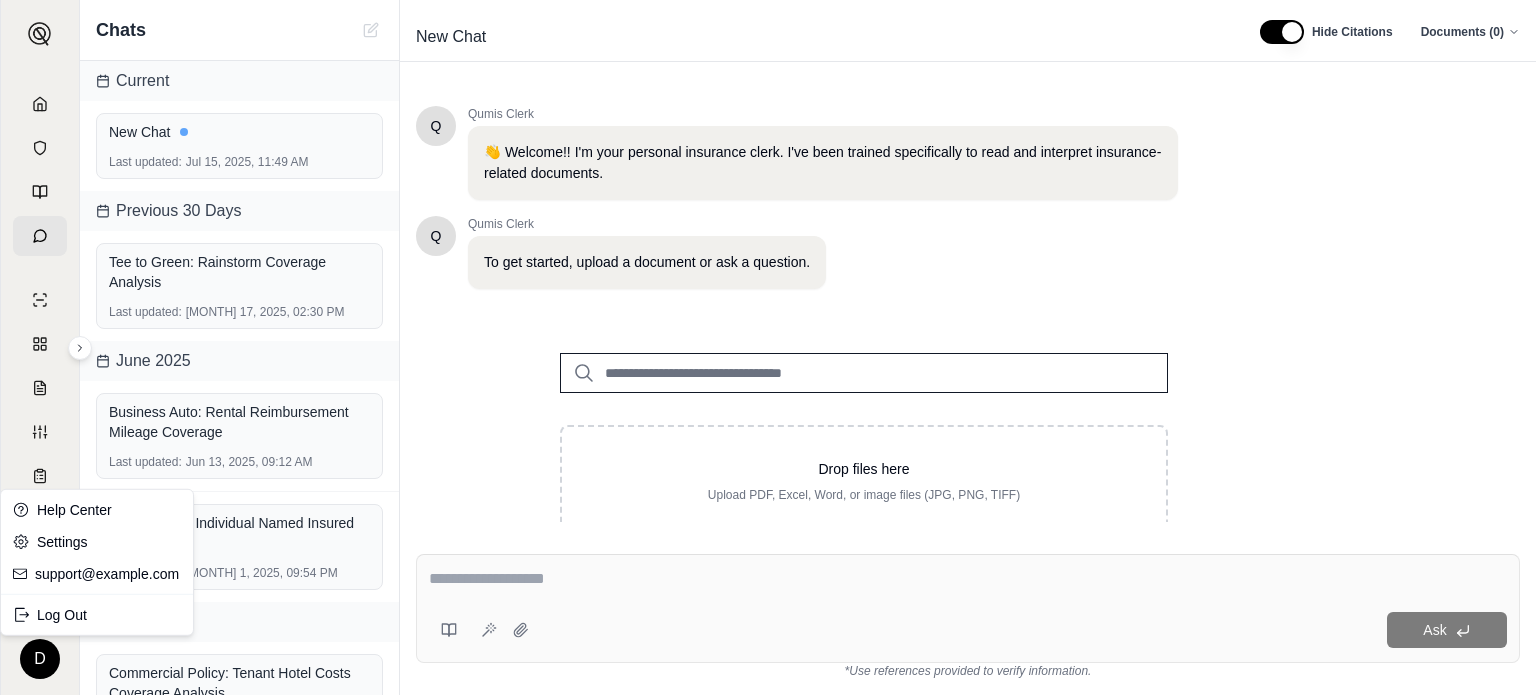 click on "D Chats Current New Chat Last updated: [DATE], [TIME] Previous 30 Days Tee to Green: Rainstorm Coverage Analysis Last updated: [DATE], [TIME] June 2025 Business Auto: Rental Reimbursement Mileage Coverage Last updated: [DATE], [TIME] Lautrec Auto: Individual Named Insured Search Last updated: [DATE], [TIME] May 2025 Commercial Policy: Tenant Hotel Costs Coverage Analysis Last updated: [DATE], [TIME] CPP: Business Interruption - Civil Authority Coverage Last updated: [DATE], [TIME] New Chat Hide Citations Documents ( 0 )   Q Qumis Clerk   👋 Welcome!! I'm your personal insurance clerk. I've been trained specifically to read and interpret insurance-related documents. Q Qumis Clerk To get started, upload a document or ask a question. Drop files here Upload PDF, Excel, Word, or image files (JPG, PNG, TIFF) Ask *Use references provided to verify information.
Help Center Settings support@example.com Log Out" at bounding box center [768, 347] 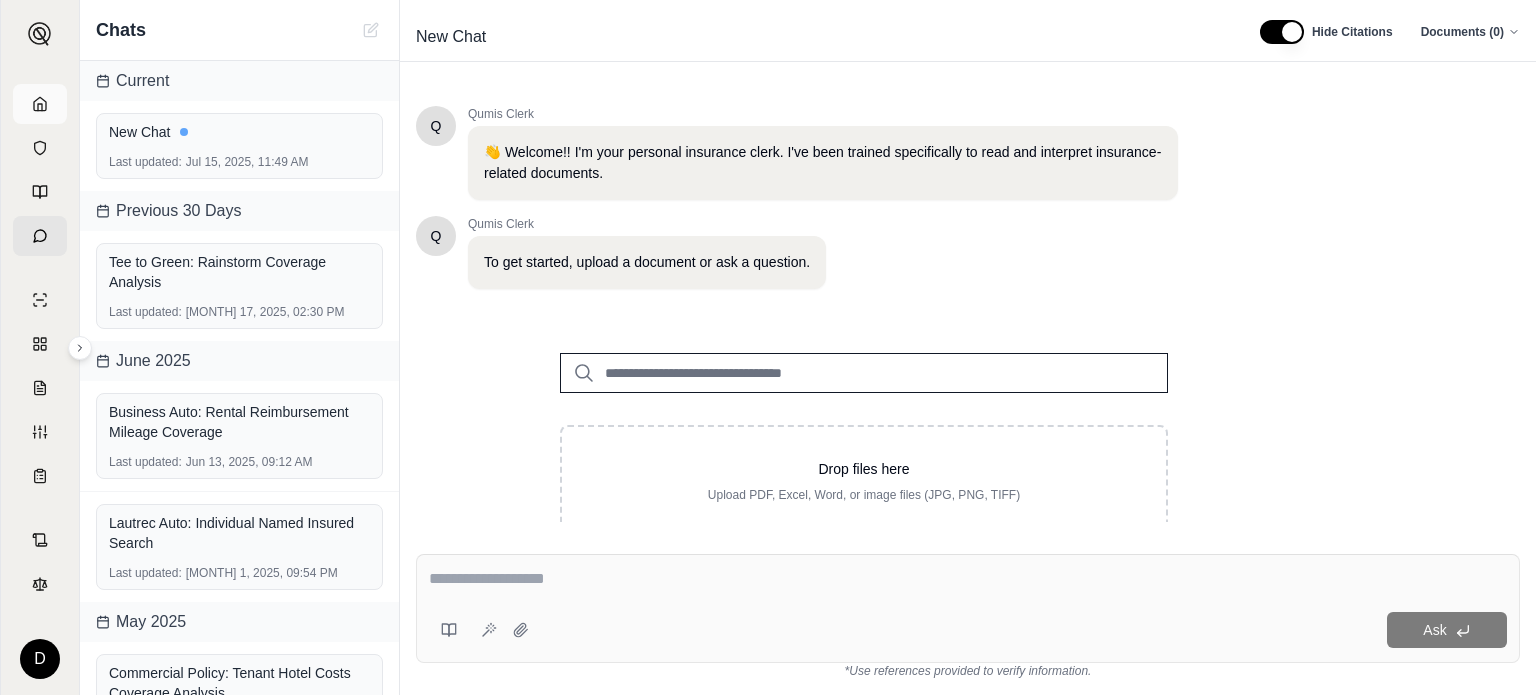 click 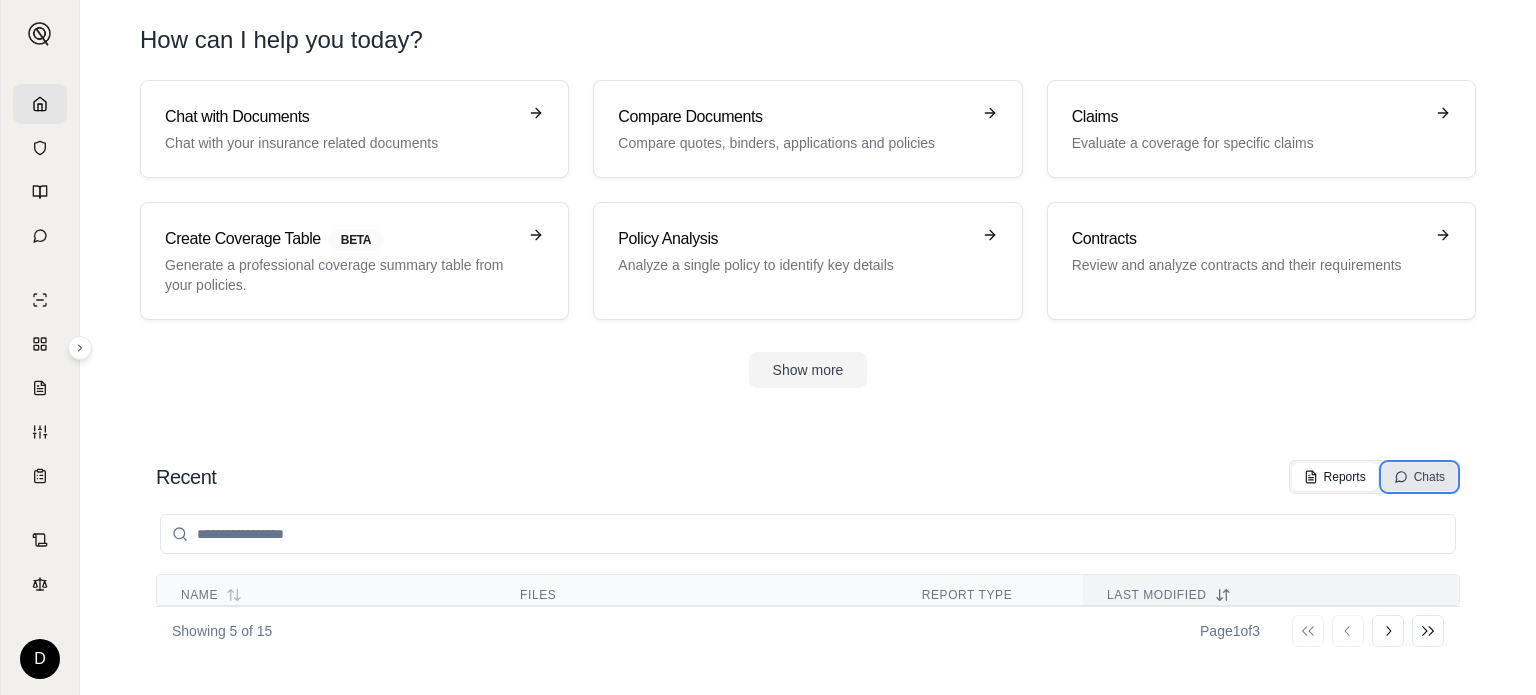 click on "Chats" at bounding box center [1419, 477] 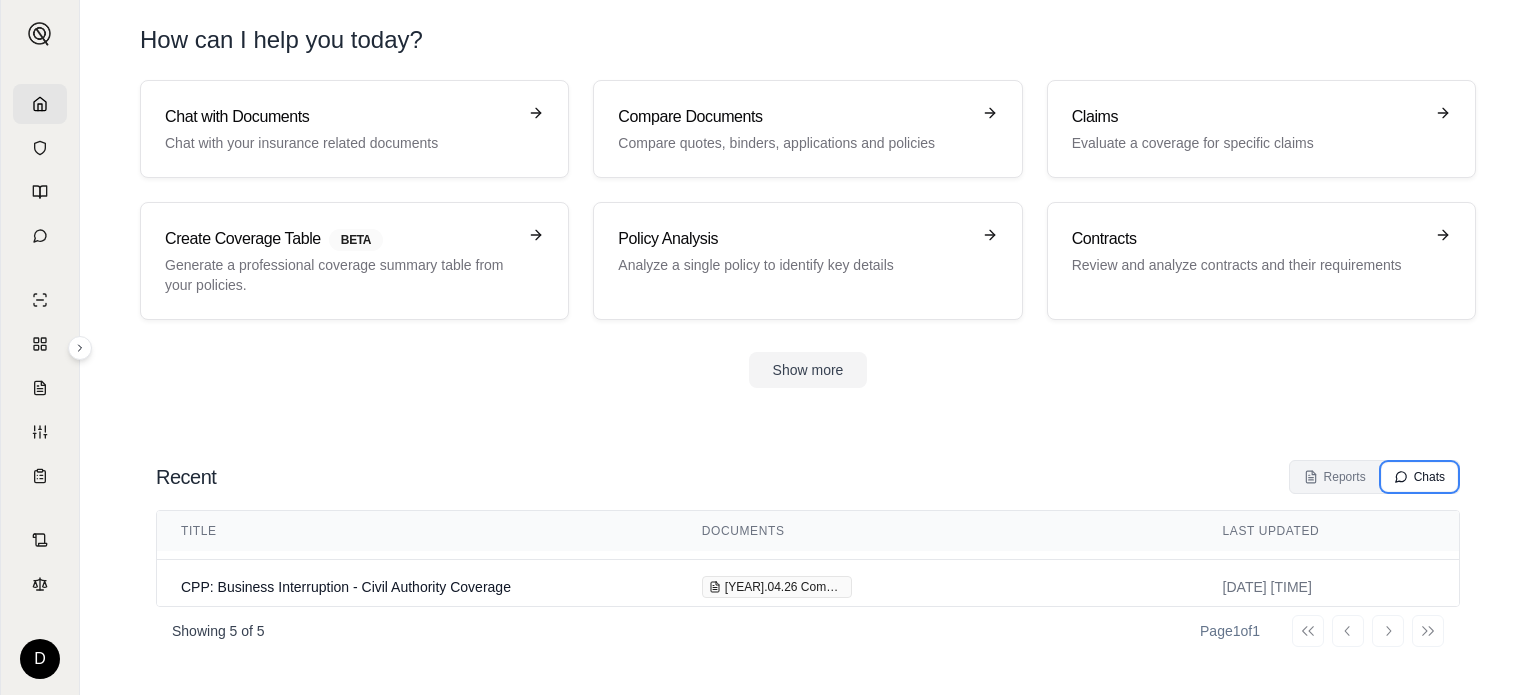 scroll, scrollTop: 215, scrollLeft: 0, axis: vertical 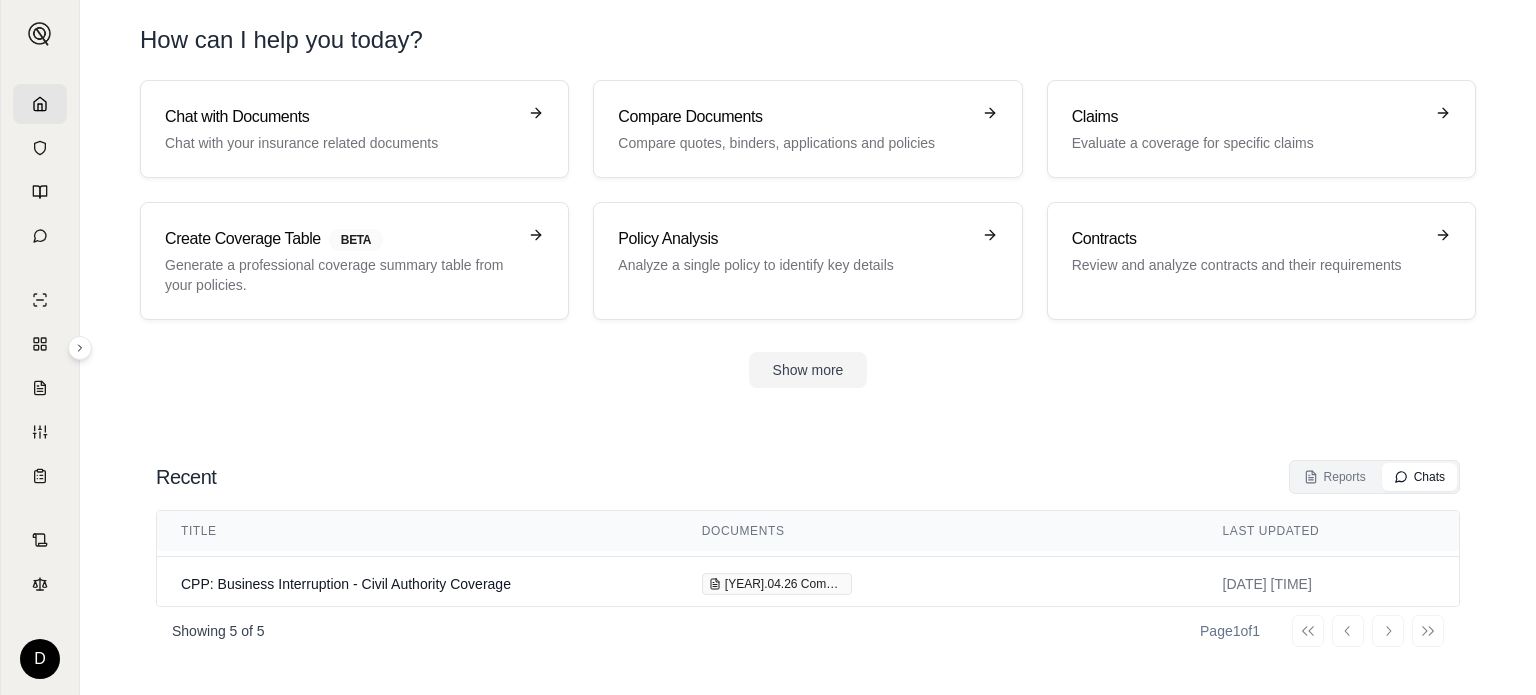 click on "Go to first page Go to previous page Go to next page Go to last page" at bounding box center [1368, 631] 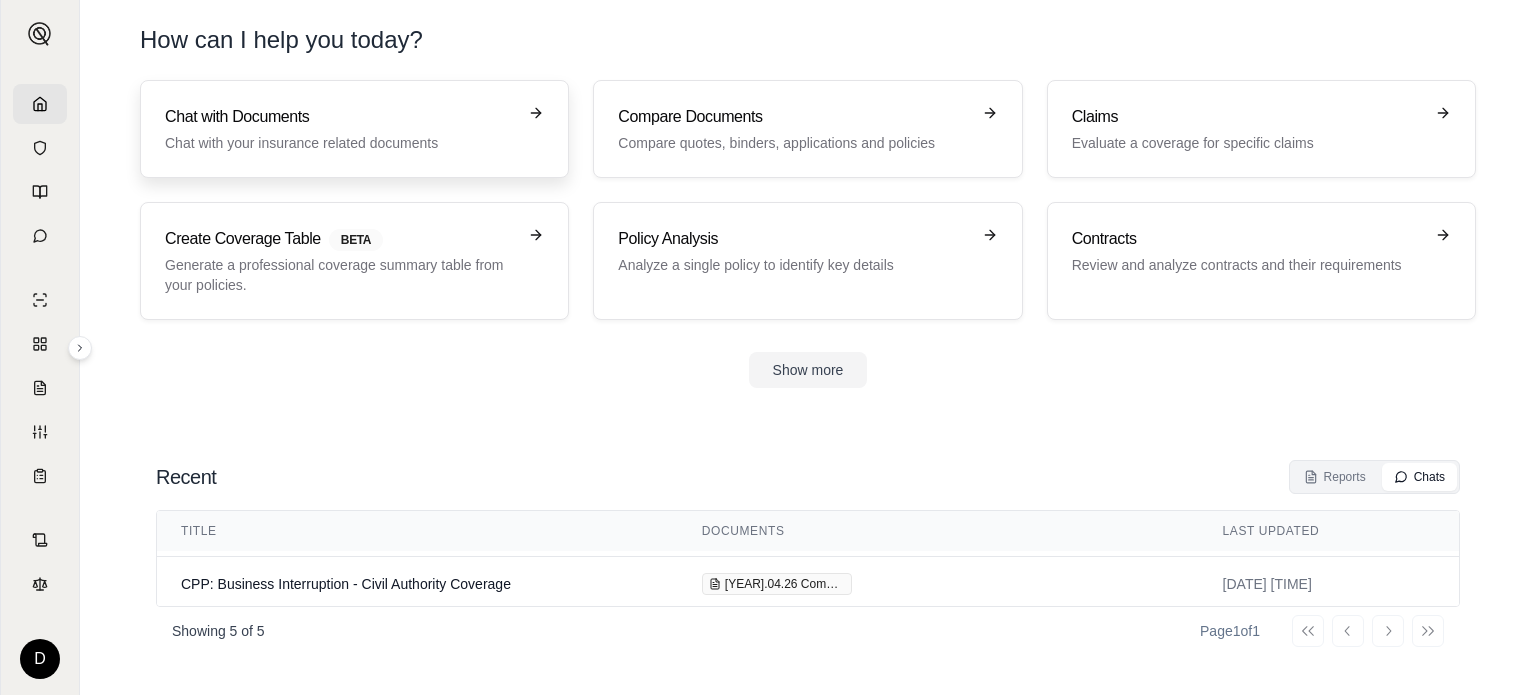 click on "Chat with Documents" at bounding box center [340, 117] 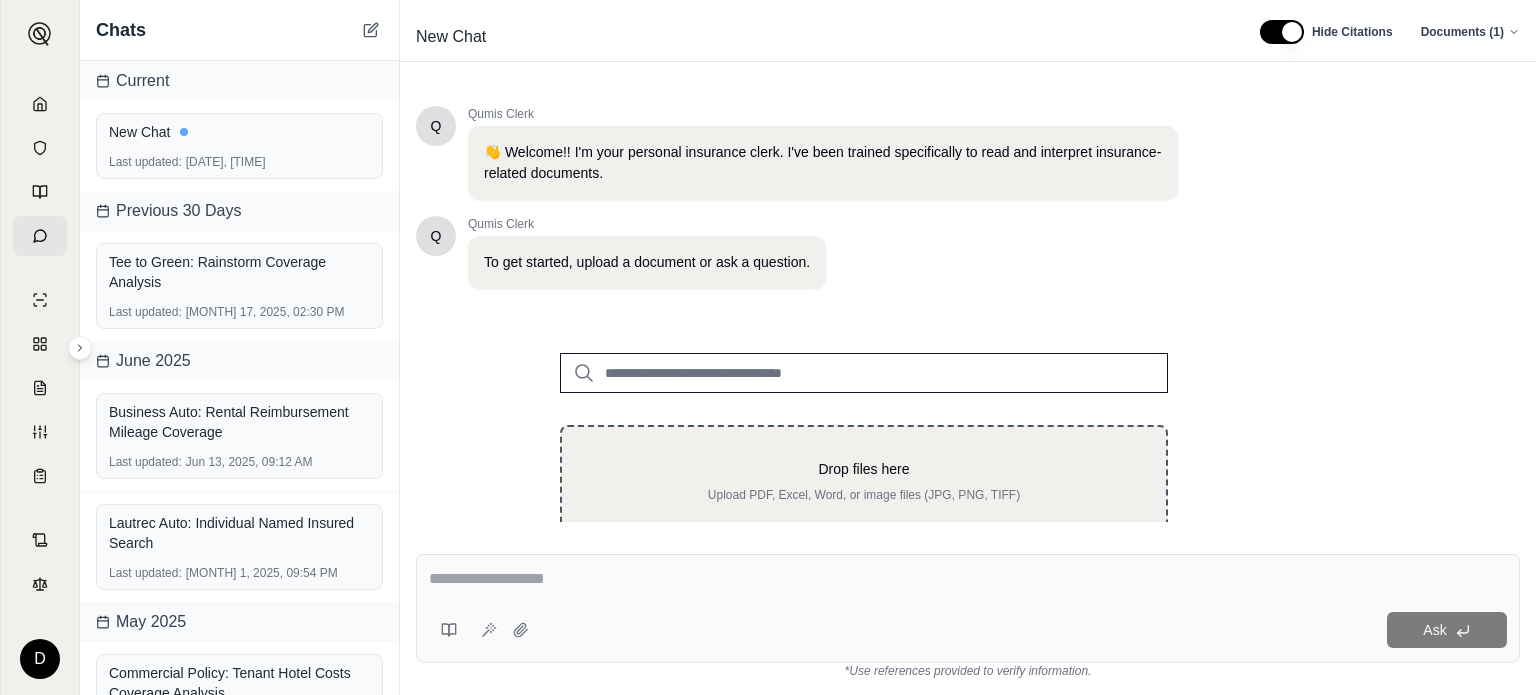 scroll, scrollTop: 0, scrollLeft: 0, axis: both 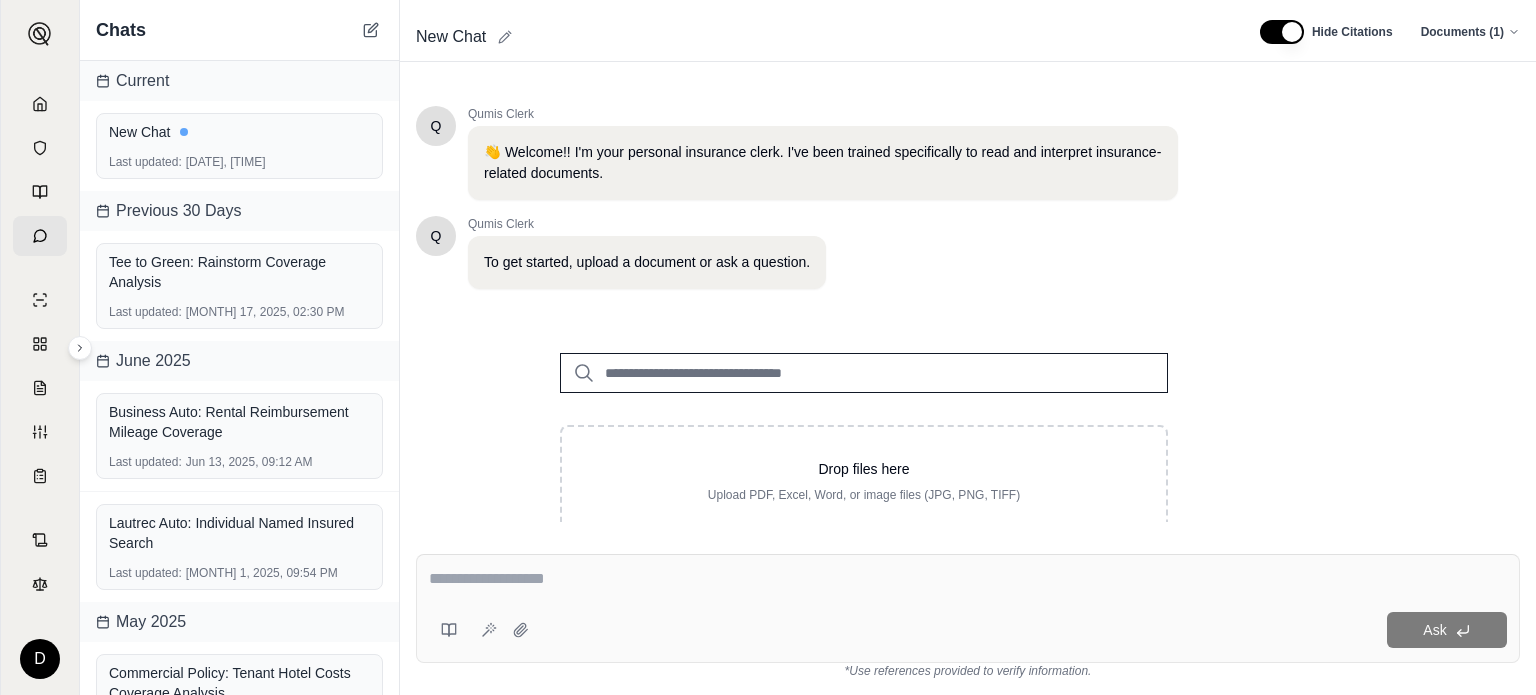 click on "New Chat" at bounding box center [451, 37] 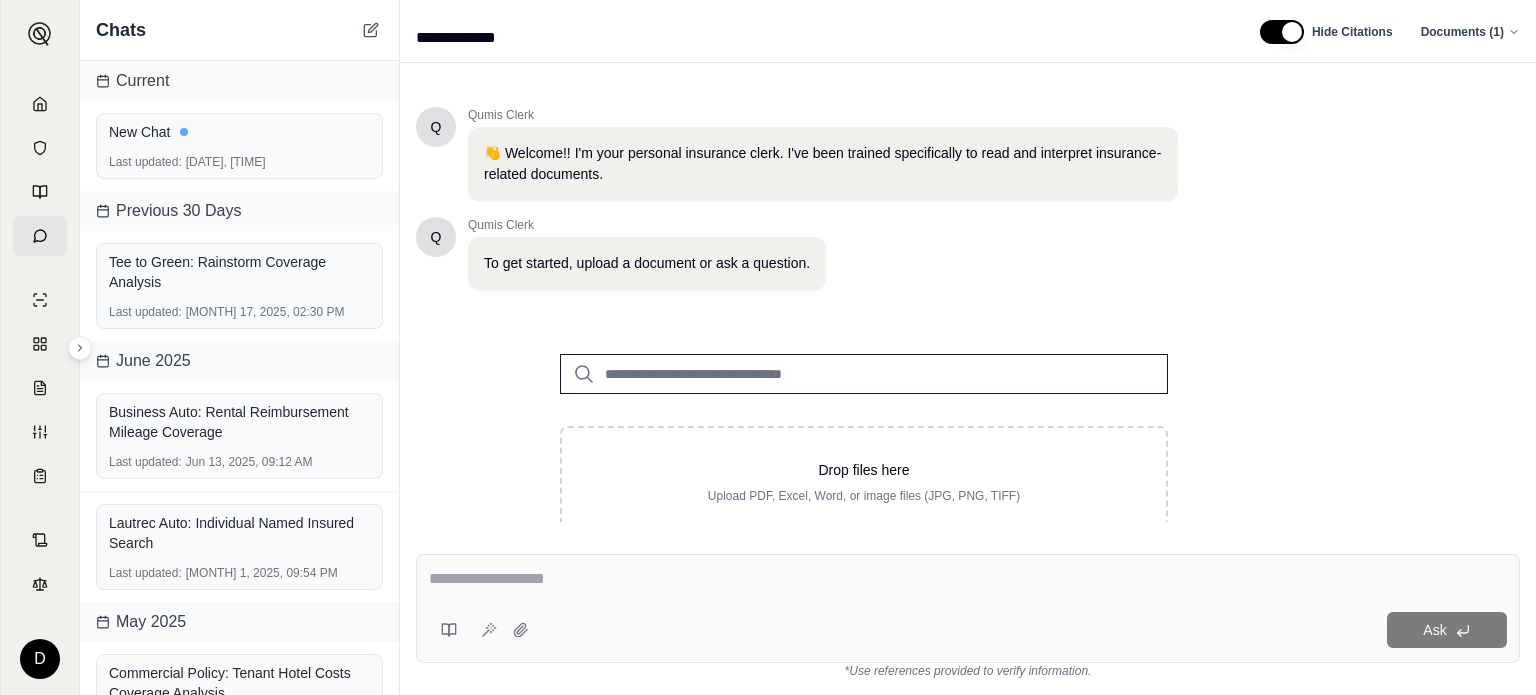 type on "**********" 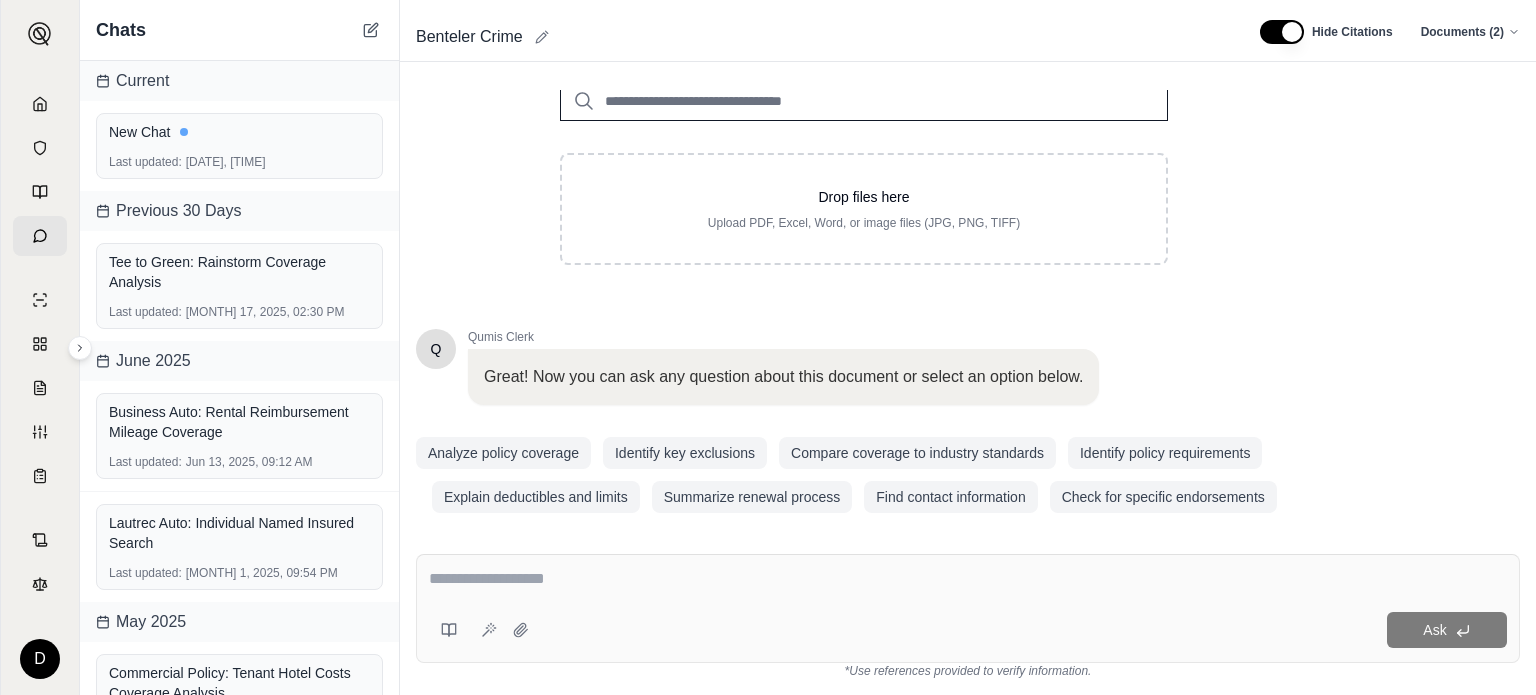 scroll, scrollTop: 284, scrollLeft: 0, axis: vertical 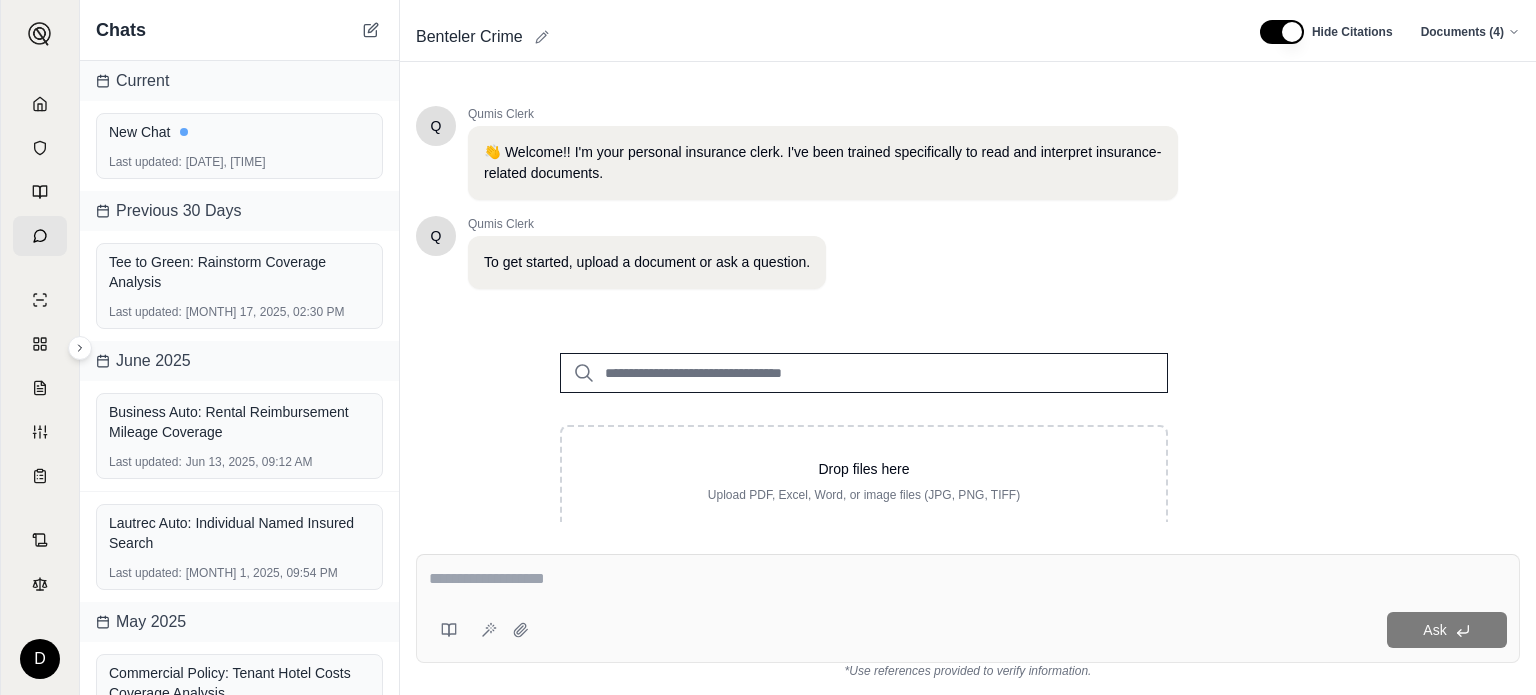click at bounding box center (968, 579) 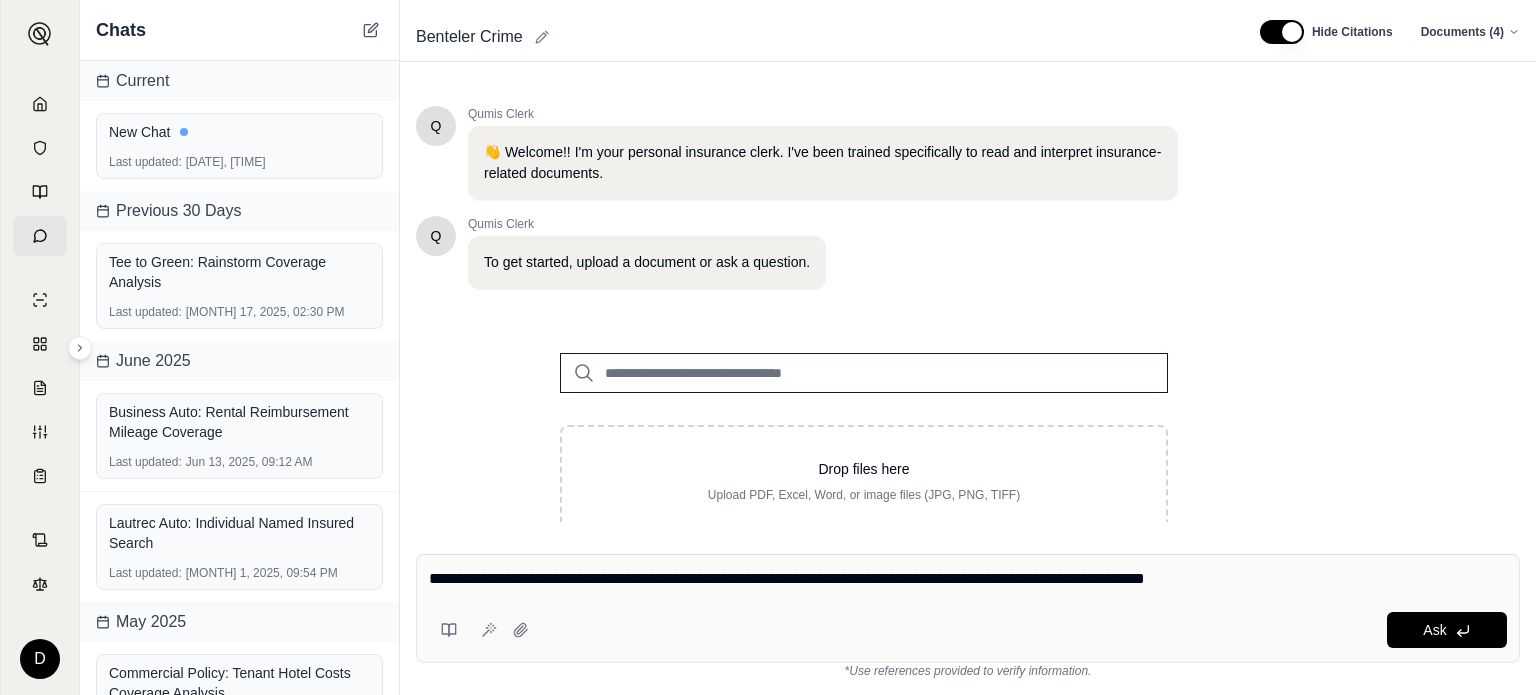 type on "**********" 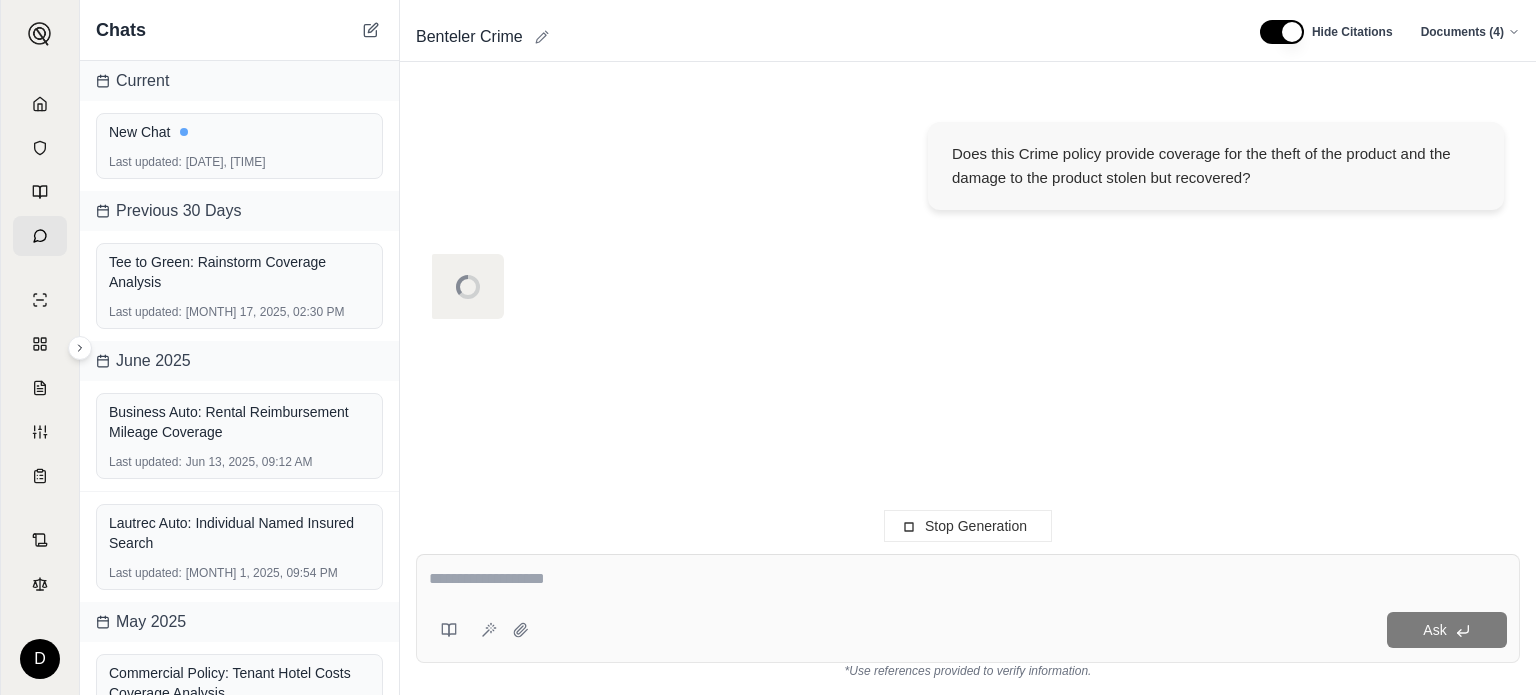 scroll, scrollTop: 0, scrollLeft: 0, axis: both 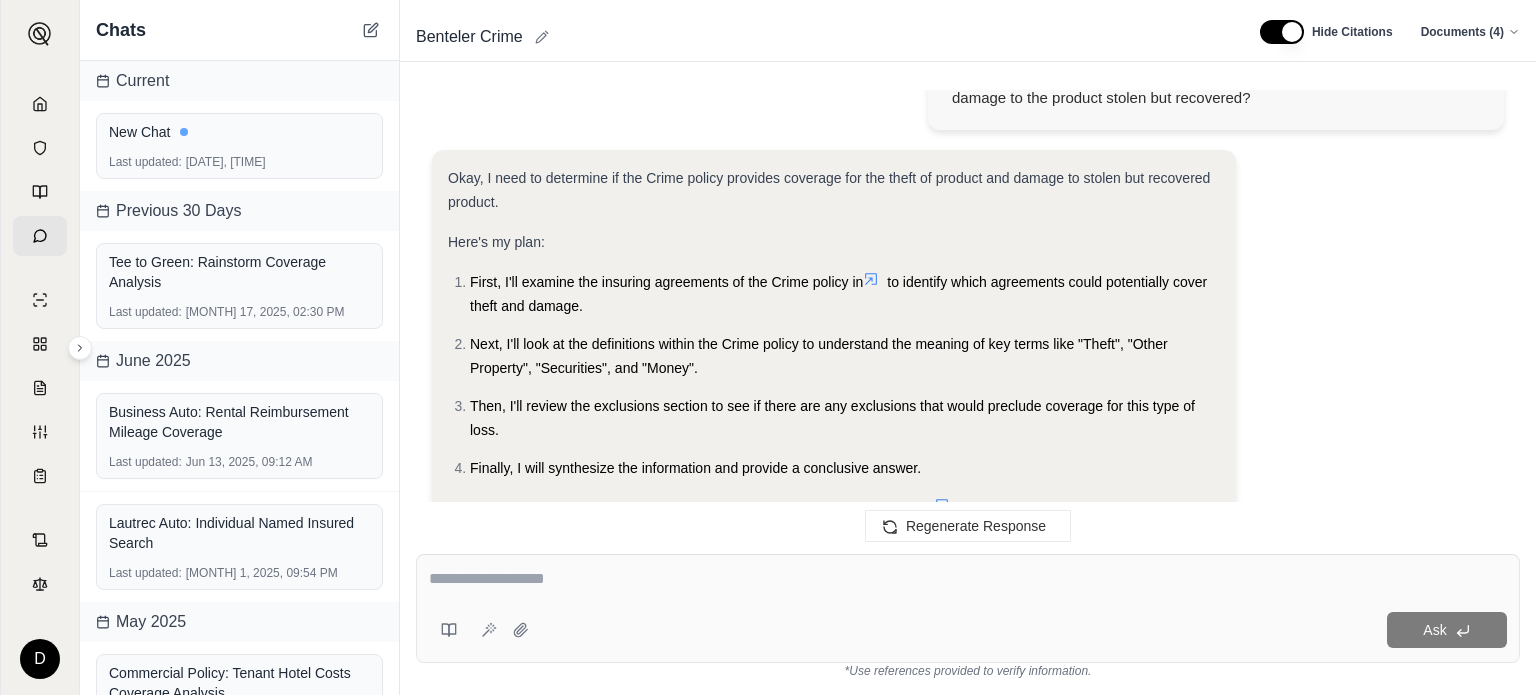 click at bounding box center [968, 579] 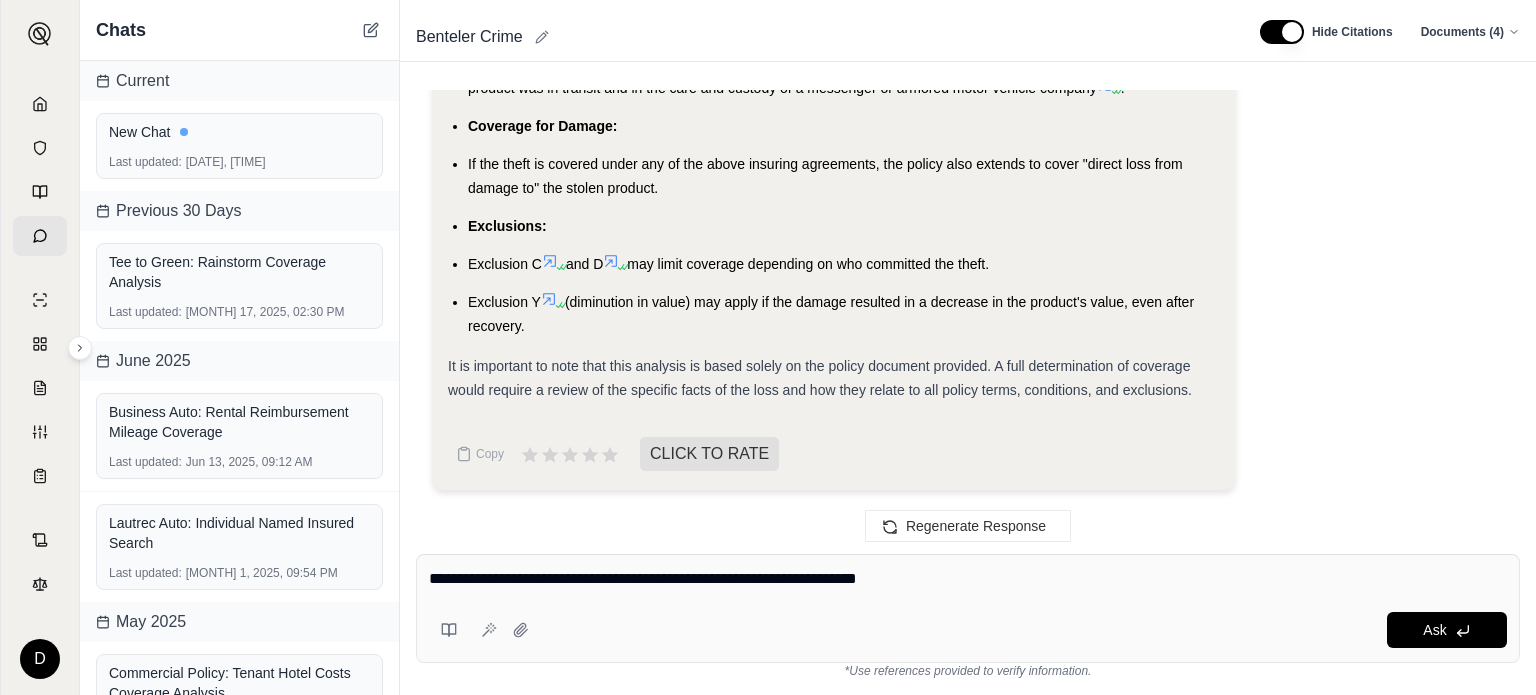 type on "**********" 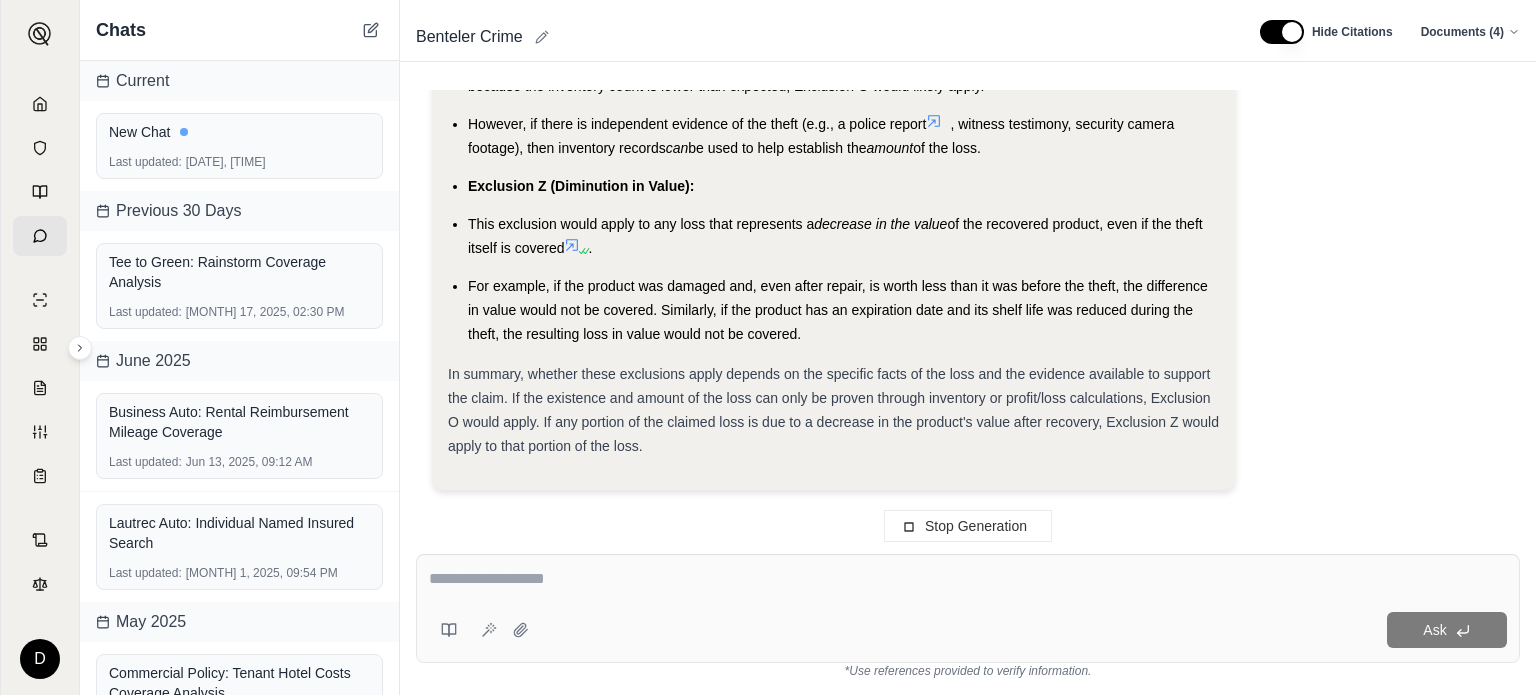 scroll, scrollTop: 3568, scrollLeft: 0, axis: vertical 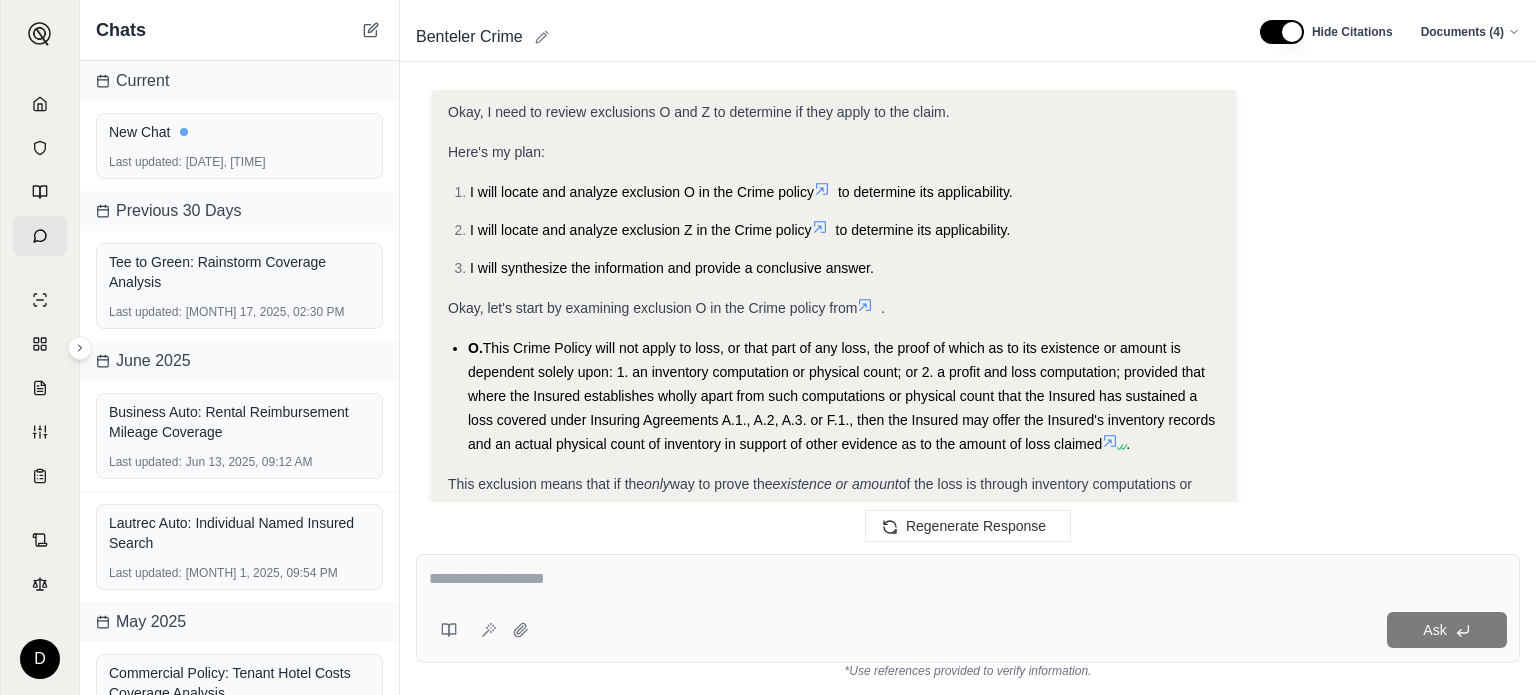 click at bounding box center [968, 579] 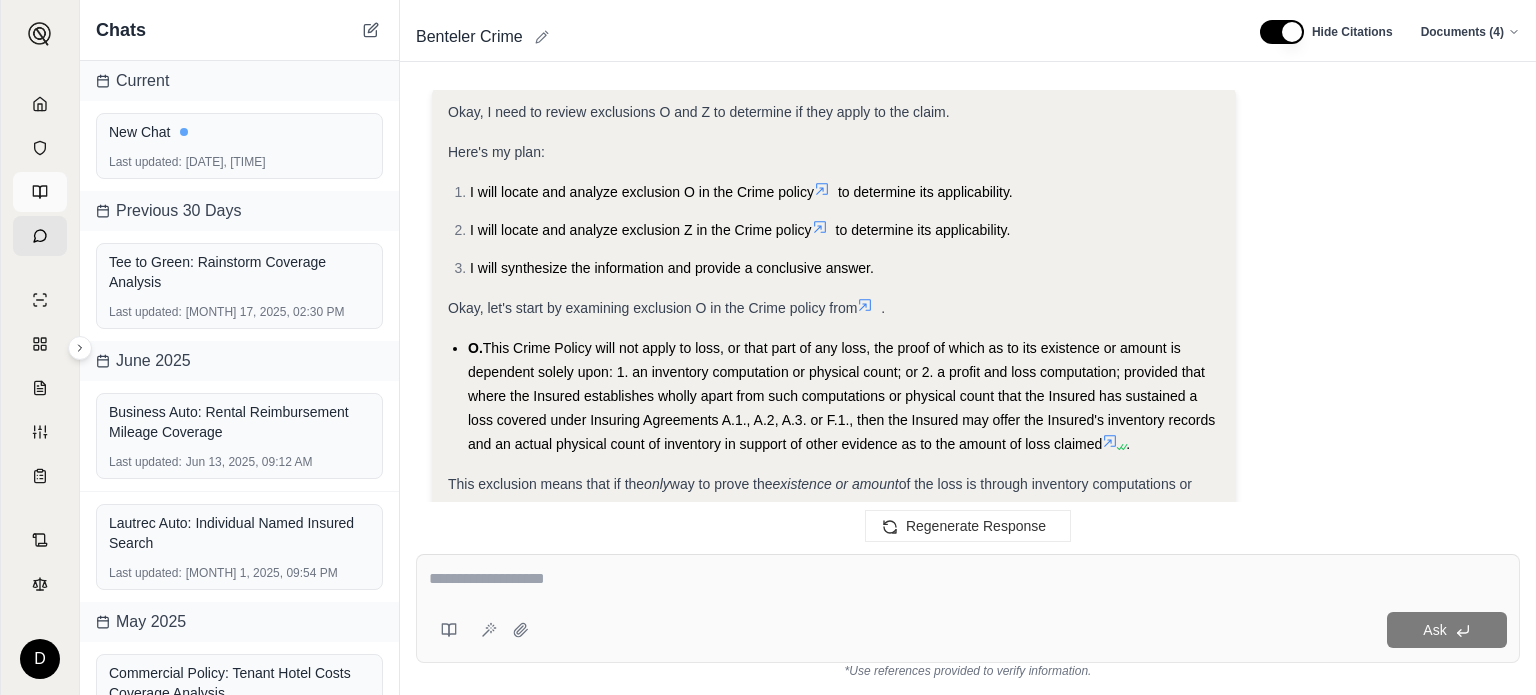 scroll, scrollTop: 3680, scrollLeft: 0, axis: vertical 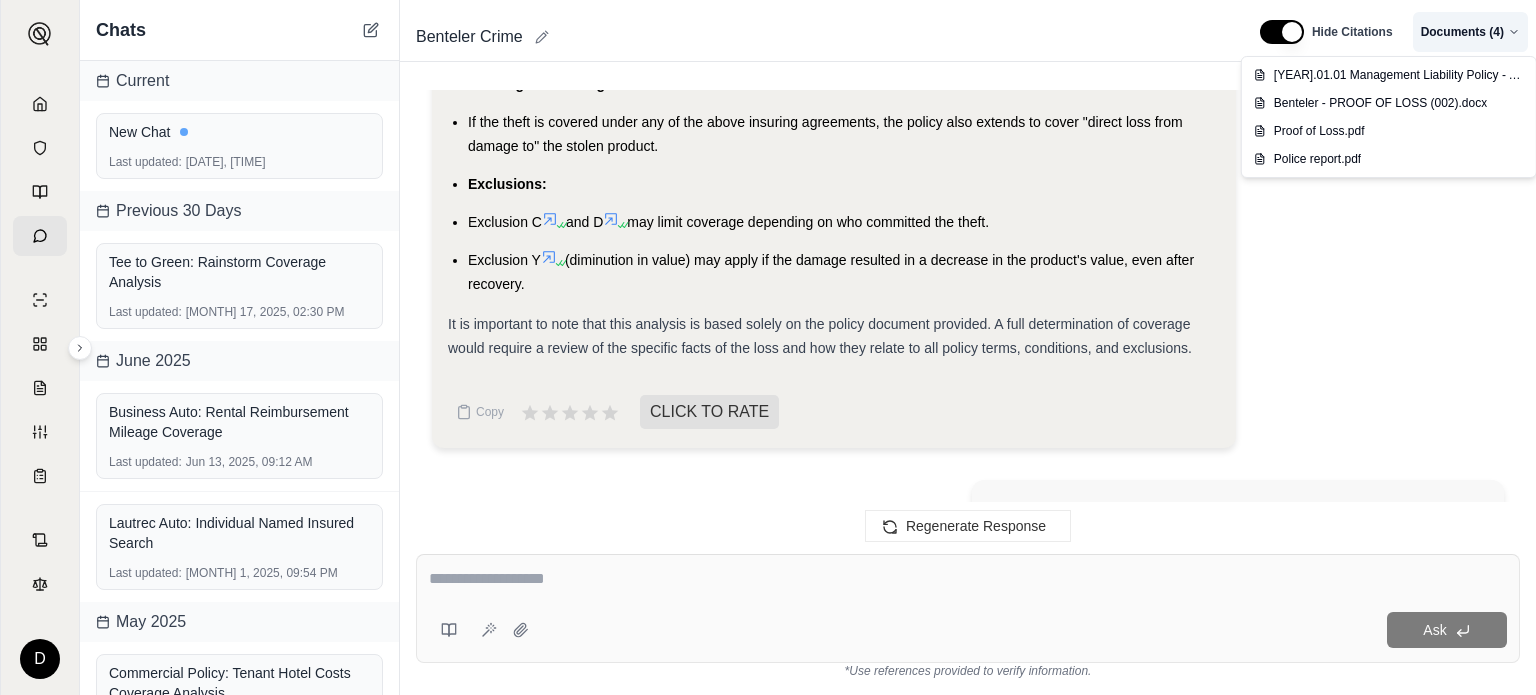 click on "D Chats Current New Chat Last updated: Jul 15, [YEAR], 11:50 AM Previous 30 Days Tee to Green: Rainstorm Coverage Analysis Last updated: Jun 17, [YEAR], 02:30 PM June [YEAR] Business Auto: Rental Reimbursement Mileage Coverage Last updated: Jun 13, [YEAR], 09:12 AM Lautrec Auto: Individual Named Insured Search Last updated: Jun 1, [YEAR], 09:54 PM May [YEAR] Commercial Policy: Tenant Hotel Costs Coverage Analysis Last updated: May 30, [YEAR], 03:27 PM CPP: Business Interruption - Civil Authority Coverage Last updated: May 19, [YEAR], 11:59 AM Benteler Crime Hide Citations Documents ( 4 )   Does this Crime policy provide coverage for the theft of the product and the damage to the product stolen but recovered? Okay, I need to determine if the Crime policy provides coverage for the theft of product and damage to stolen but recovered product.
Here's my plan:
First, I'll examine the insuring agreements of the Crime policy in   to identify which agreements could potentially cover theft and damage.
." at bounding box center [768, 347] 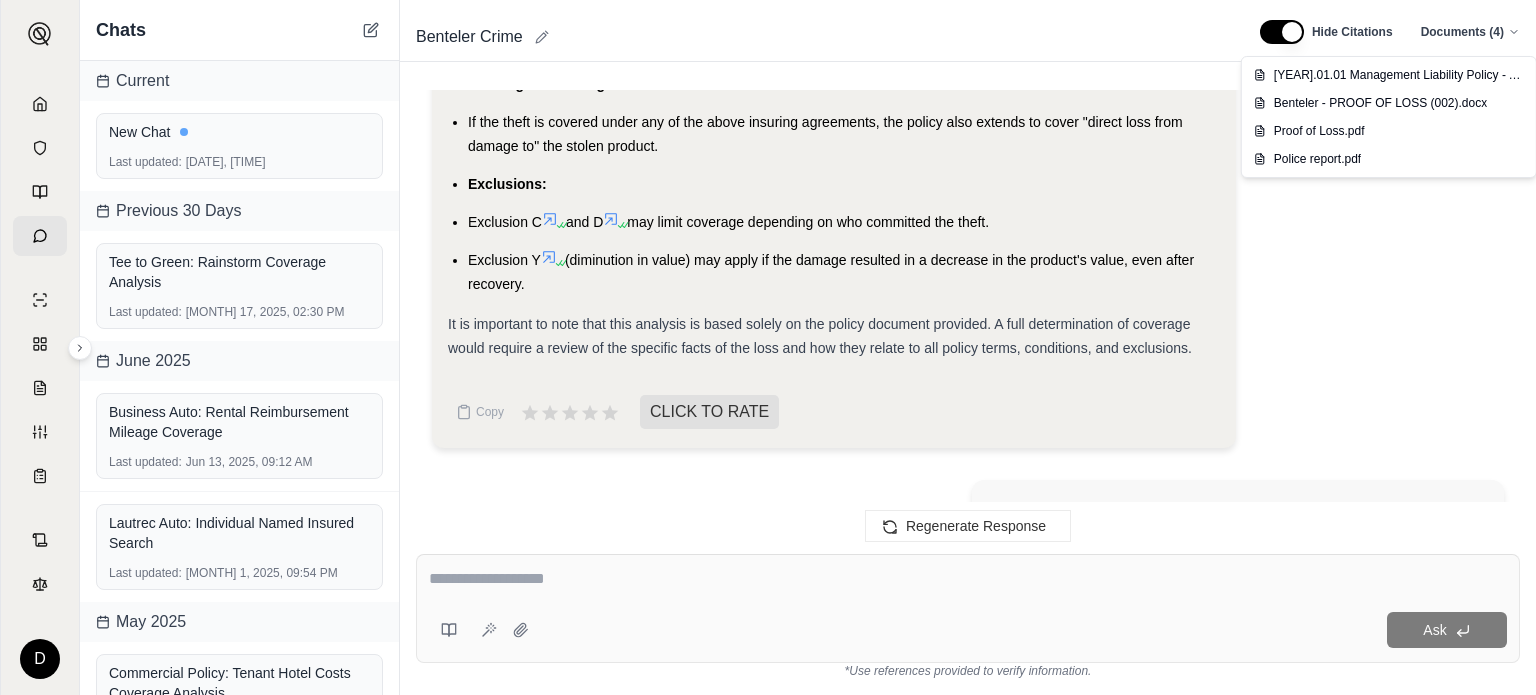 click on "D Chats Current New Chat Last updated: Jul 15, [YEAR], 11:50 AM Previous 30 Days Tee to Green: Rainstorm Coverage Analysis Last updated: Jun 17, [YEAR], 02:30 PM June [YEAR] Business Auto: Rental Reimbursement Mileage Coverage Last updated: Jun 13, [YEAR], 09:12 AM Lautrec Auto: Individual Named Insured Search Last updated: Jun 1, [YEAR], 09:54 PM May [YEAR] Commercial Policy: Tenant Hotel Costs Coverage Analysis Last updated: May 30, [YEAR], 03:27 PM CPP: Business Interruption - Civil Authority Coverage Last updated: May 19, [YEAR], 11:59 AM Benteler Crime Hide Citations Documents ( 4 )   Does this Crime policy provide coverage for the theft of the product and the damage to the product stolen but recovered? Okay, I need to determine if the Crime policy provides coverage for the theft of product and damage to stolen but recovered product.
Here's my plan:
First, I'll examine the insuring agreements of the Crime policy in   to identify which agreements could potentially cover theft and damage.
." at bounding box center (768, 347) 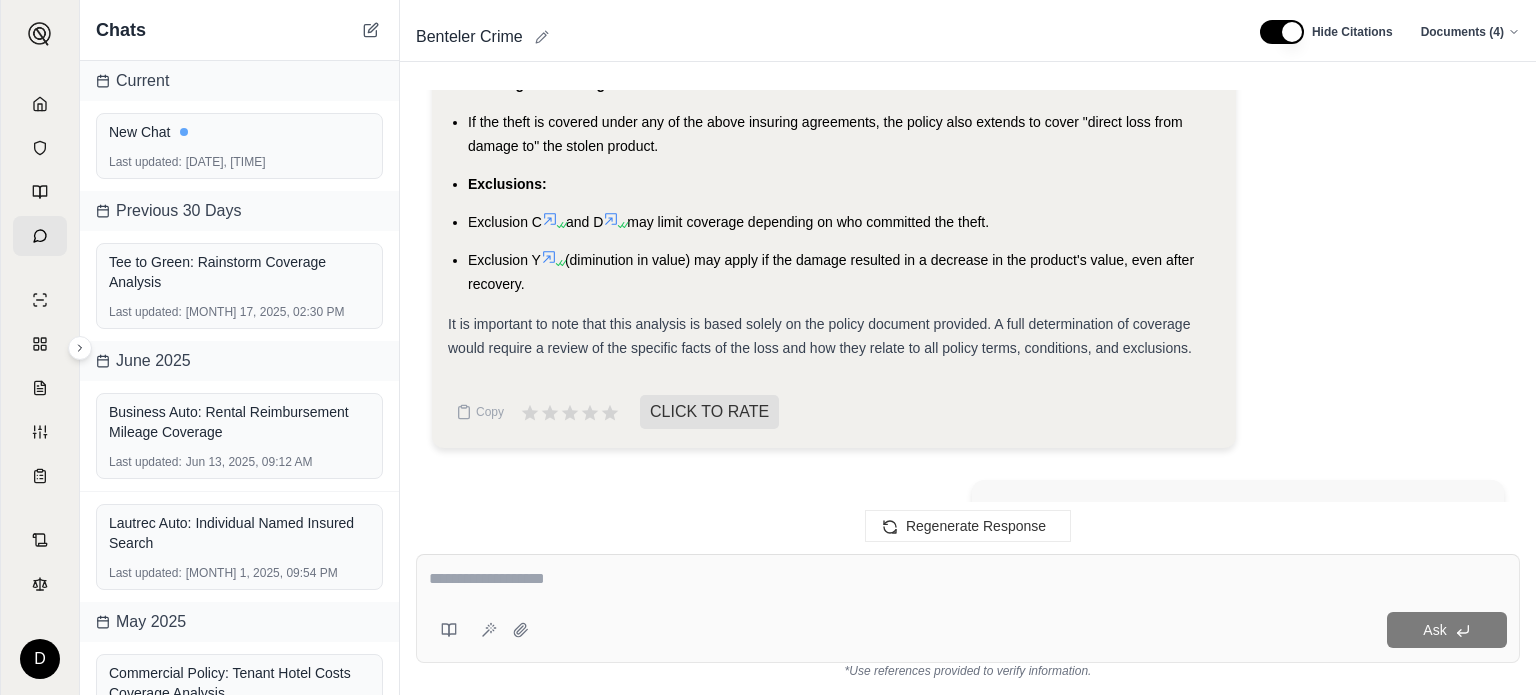 click on "Benteler Crime" at bounding box center [469, 37] 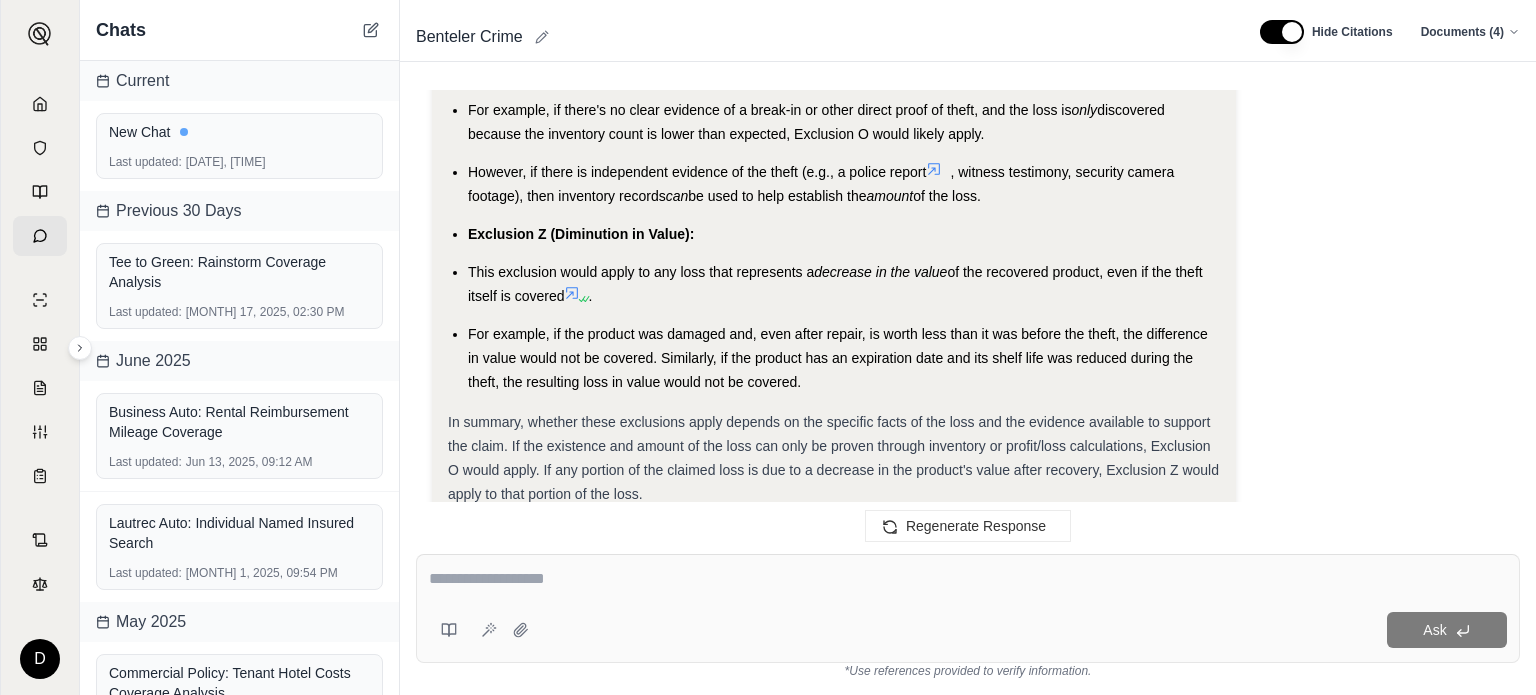 scroll, scrollTop: 3680, scrollLeft: 0, axis: vertical 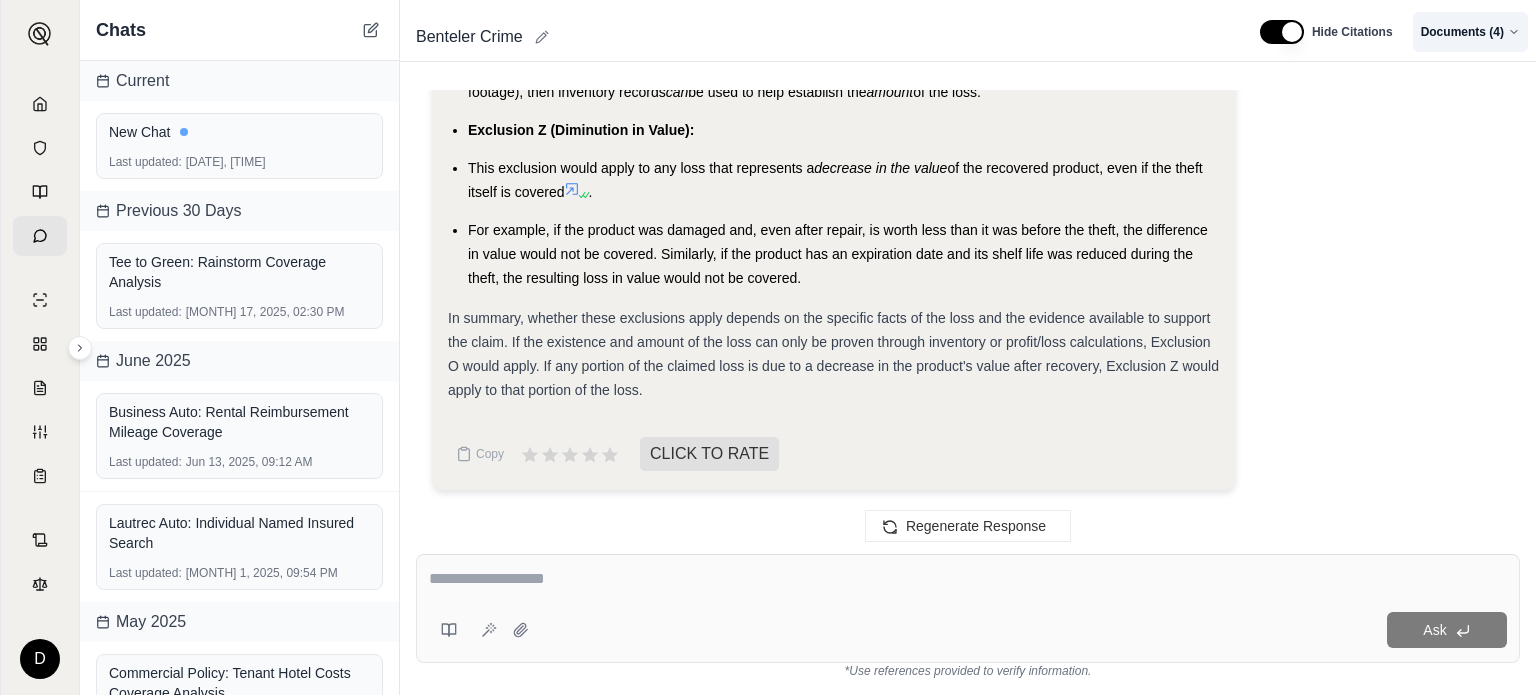 click on "D Chats Current New Chat Last updated: Jul 15, [YEAR], 11:50 AM Previous 30 Days Tee to Green: Rainstorm Coverage Analysis Last updated: Jun 17, [YEAR], 02:30 PM June [YEAR] Business Auto: Rental Reimbursement Mileage Coverage Last updated: Jun 13, [YEAR], 09:12 AM Lautrec Auto: Individual Named Insured Search Last updated: Jun 1, [YEAR], 09:54 PM May [YEAR] Commercial Policy: Tenant Hotel Costs Coverage Analysis Last updated: May 30, [YEAR], 03:27 PM CPP: Business Interruption - Civil Authority Coverage Last updated: May 19, [YEAR], 11:59 AM Benteler Crime Hide Citations Documents ( 4 )   Does this Crime policy provide coverage for the theft of the product and the damage to the product stolen but recovered? Okay, I need to determine if the Crime policy provides coverage for the theft of product and damage to stolen but recovered product.
Here's my plan:
First, I'll examine the insuring agreements of the Crime policy in   to identify which agreements could potentially cover theft and damage.
." at bounding box center (768, 347) 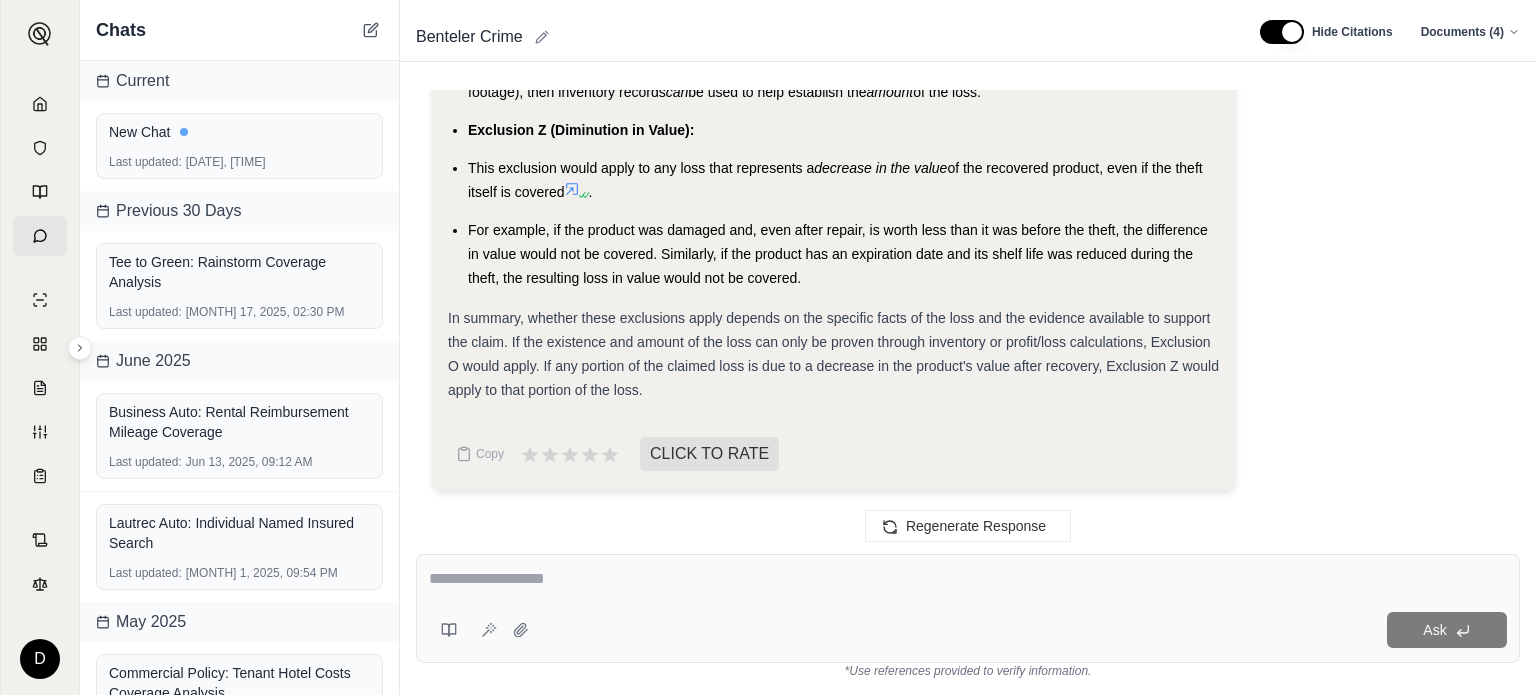 drag, startPoint x: 1514, startPoint y: 486, endPoint x: 1519, endPoint y: 463, distance: 23.537205 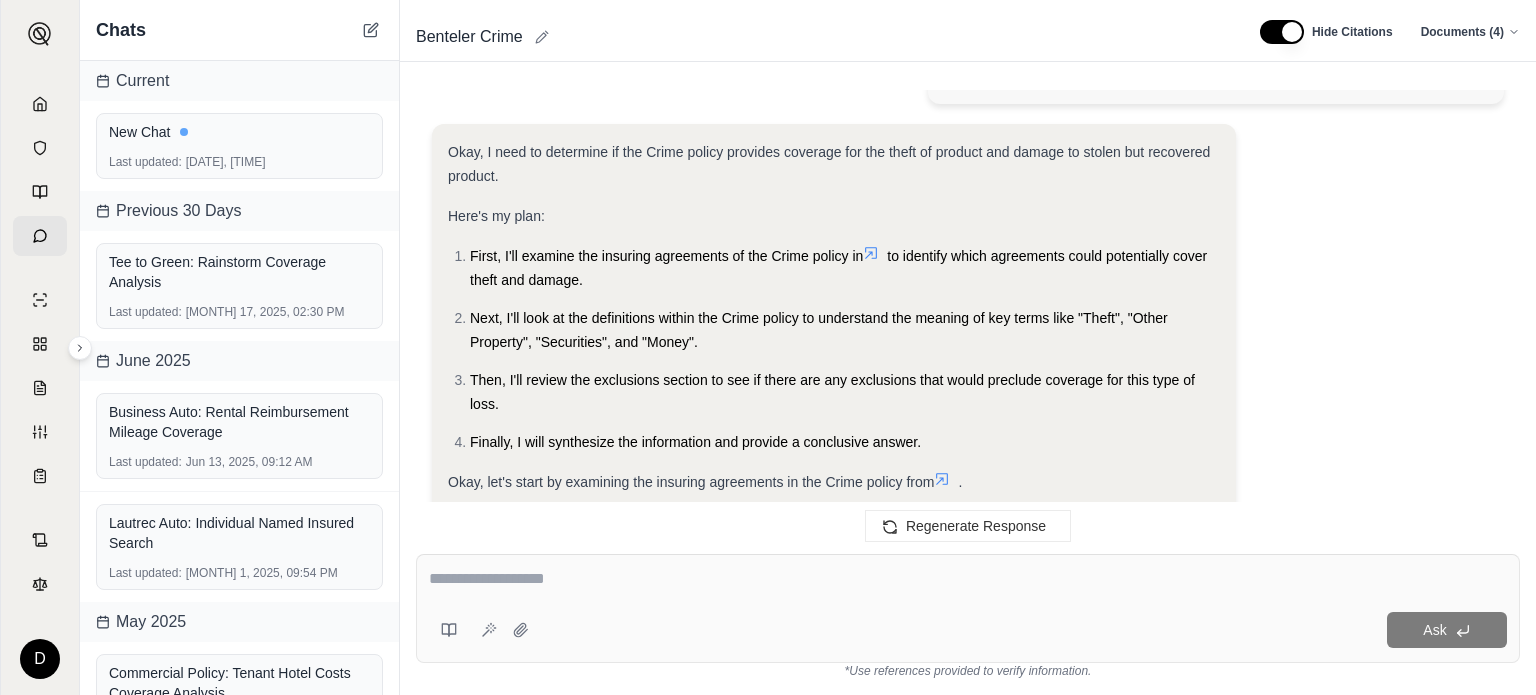 scroll, scrollTop: 0, scrollLeft: 0, axis: both 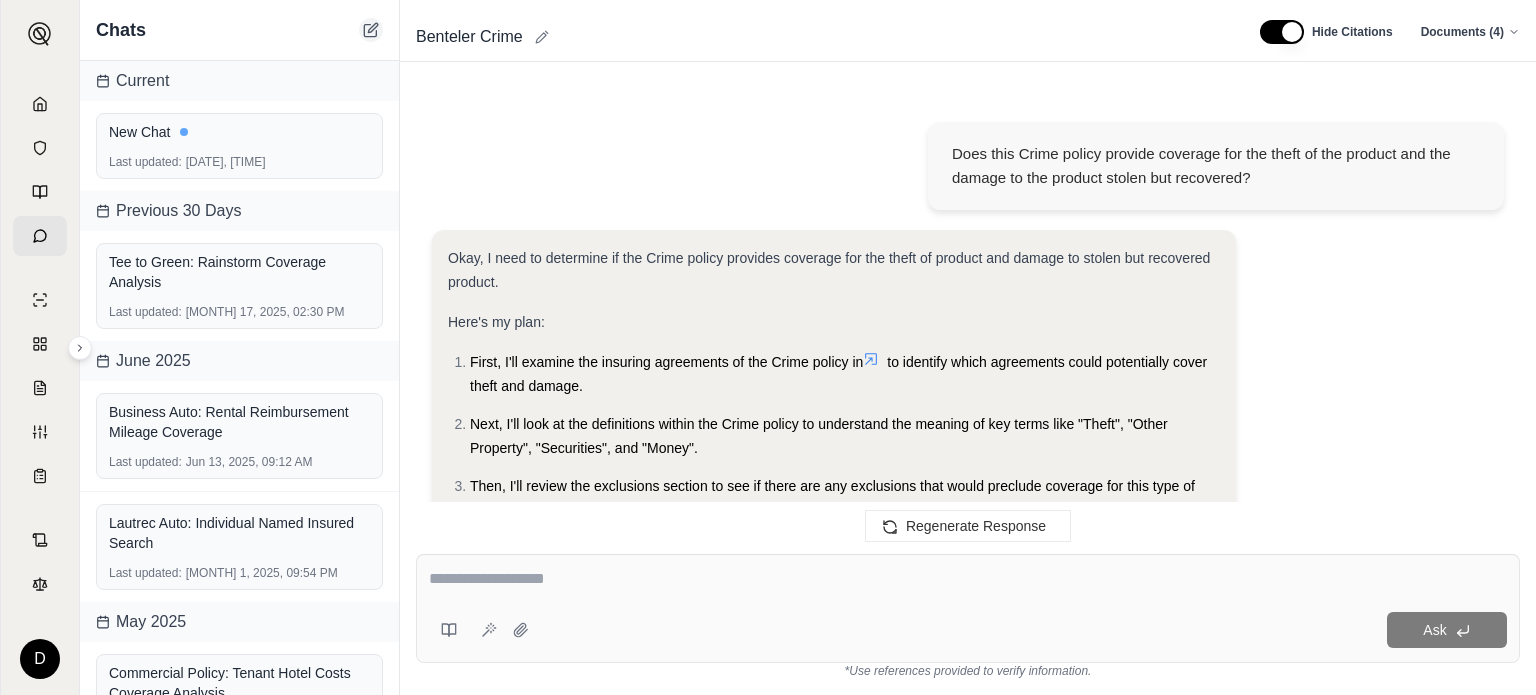 click 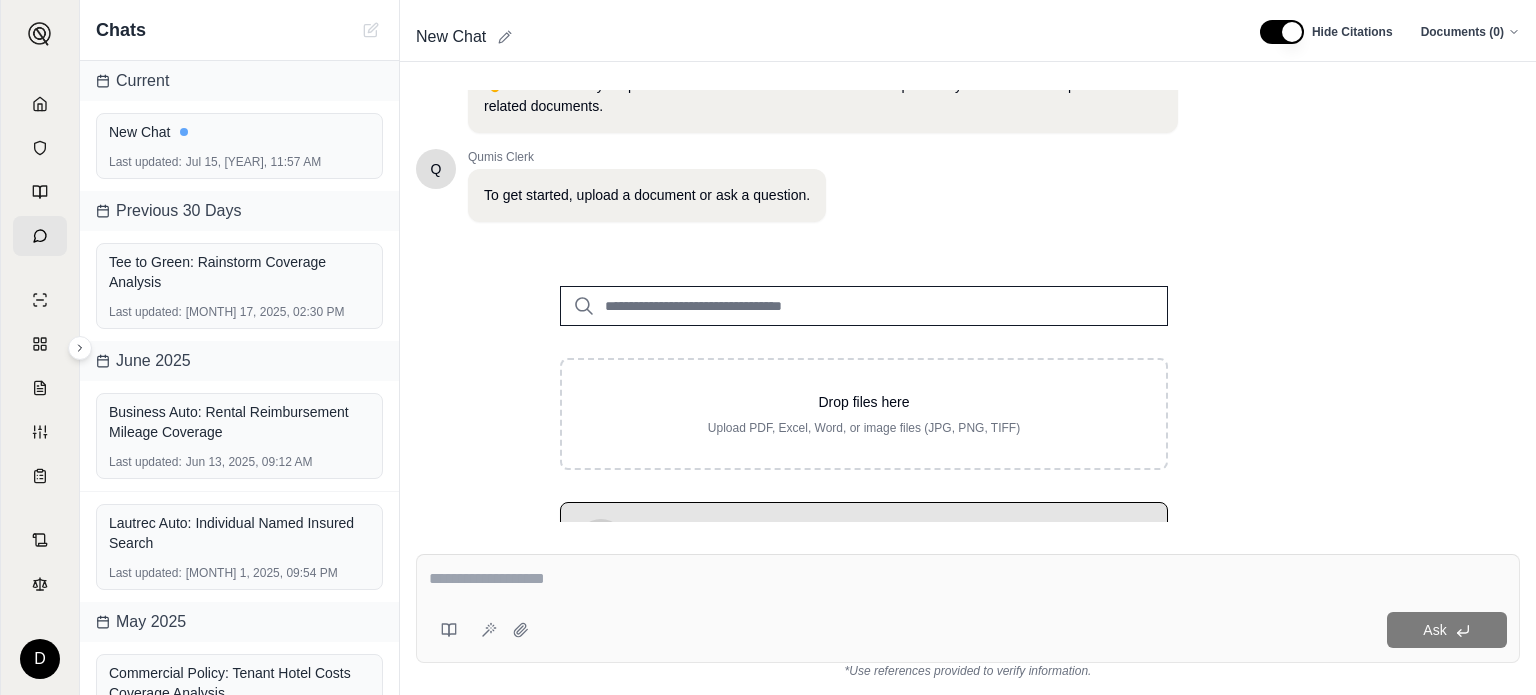 scroll, scrollTop: 157, scrollLeft: 0, axis: vertical 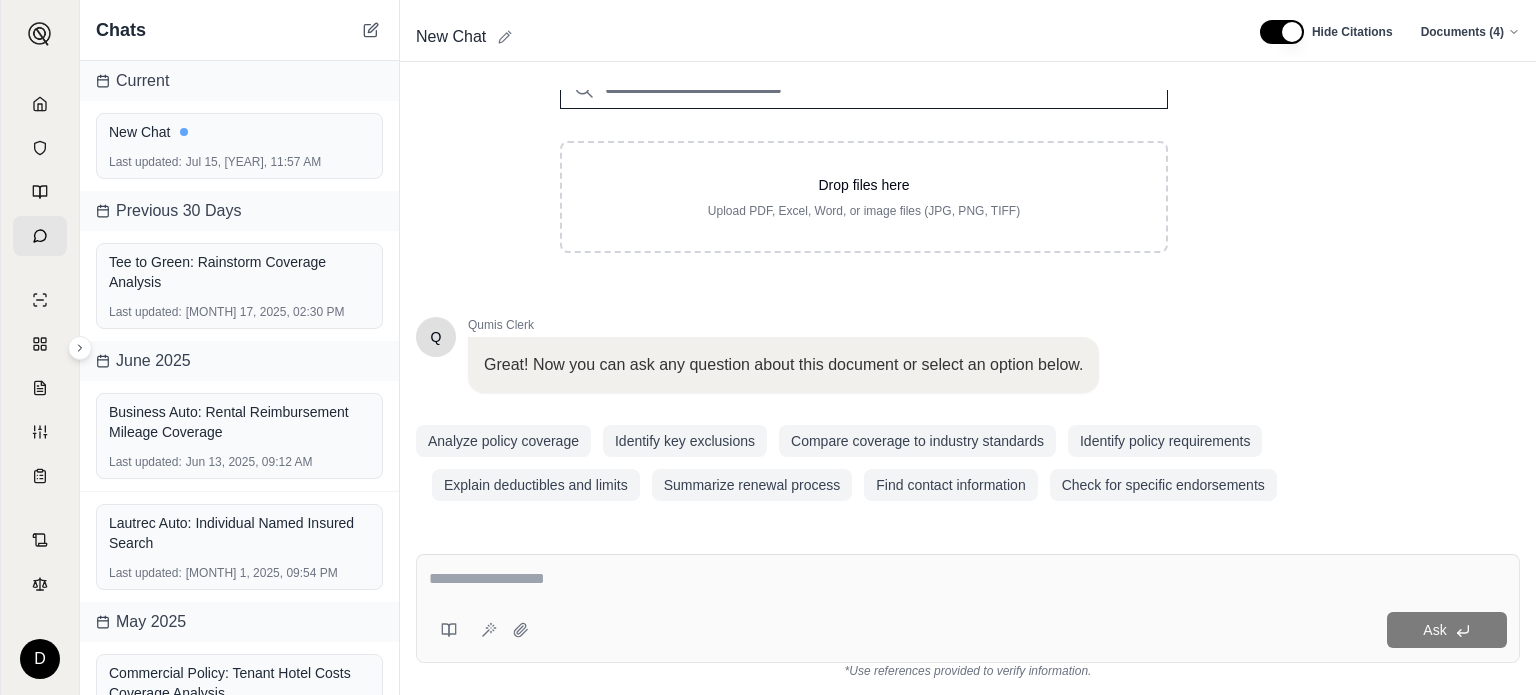 click 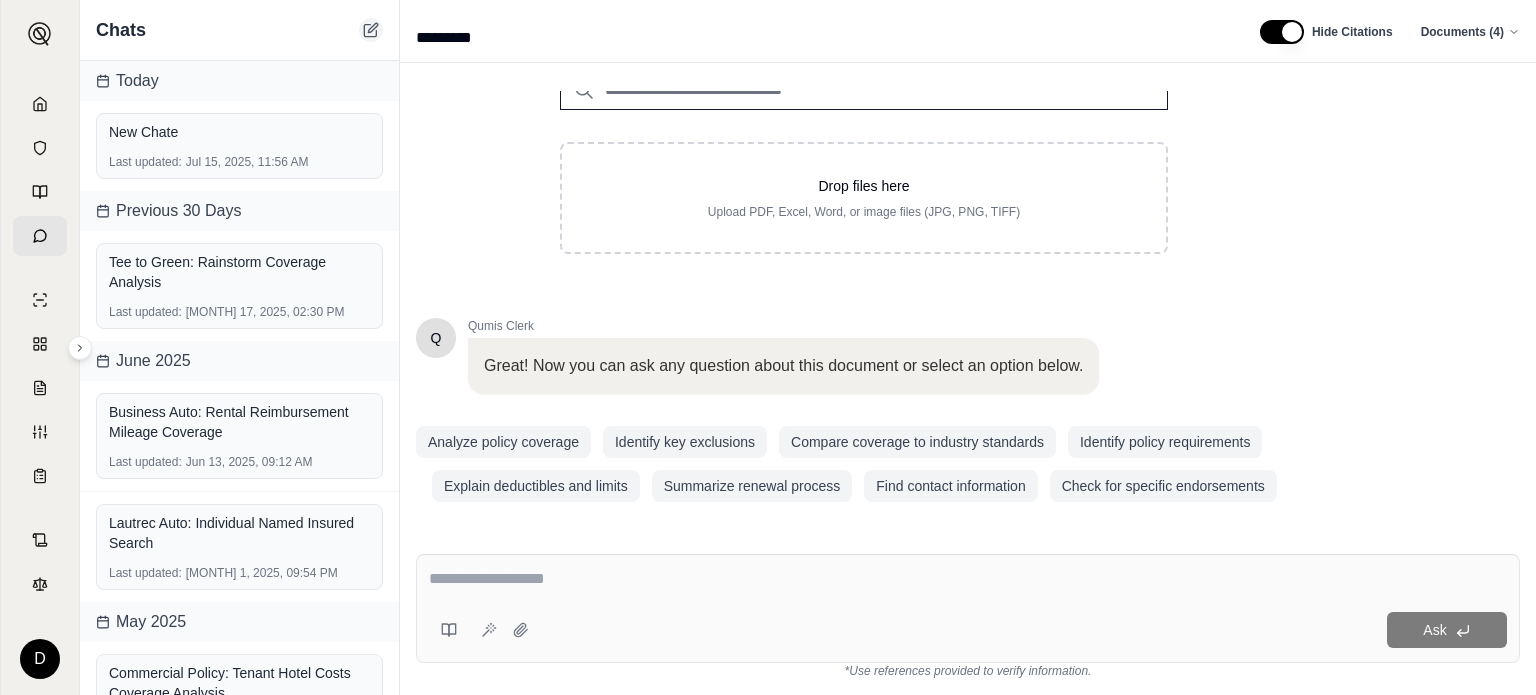drag, startPoint x: 504, startPoint y: 35, endPoint x: 372, endPoint y: 29, distance: 132.13629 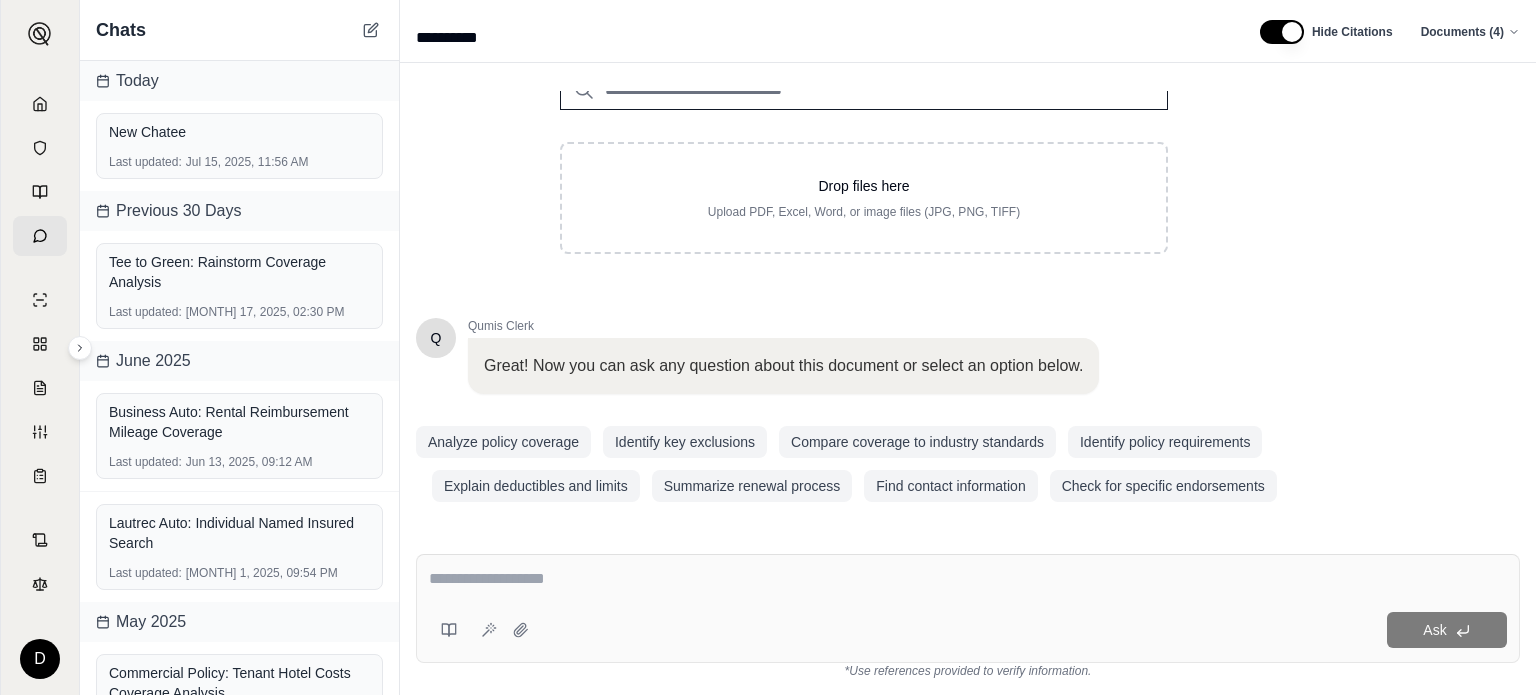 click on "**********" at bounding box center (822, 38) 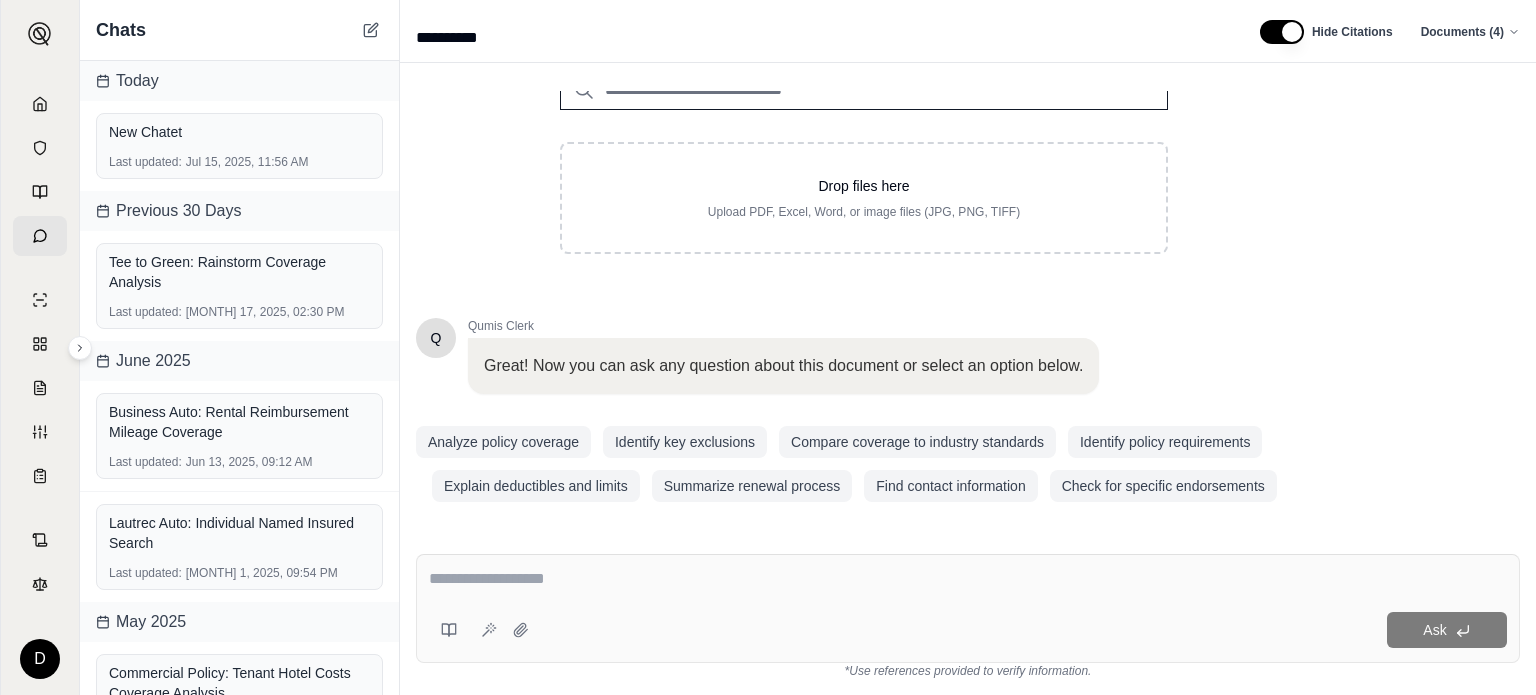 drag, startPoint x: 479, startPoint y: 35, endPoint x: 400, endPoint y: 35, distance: 79 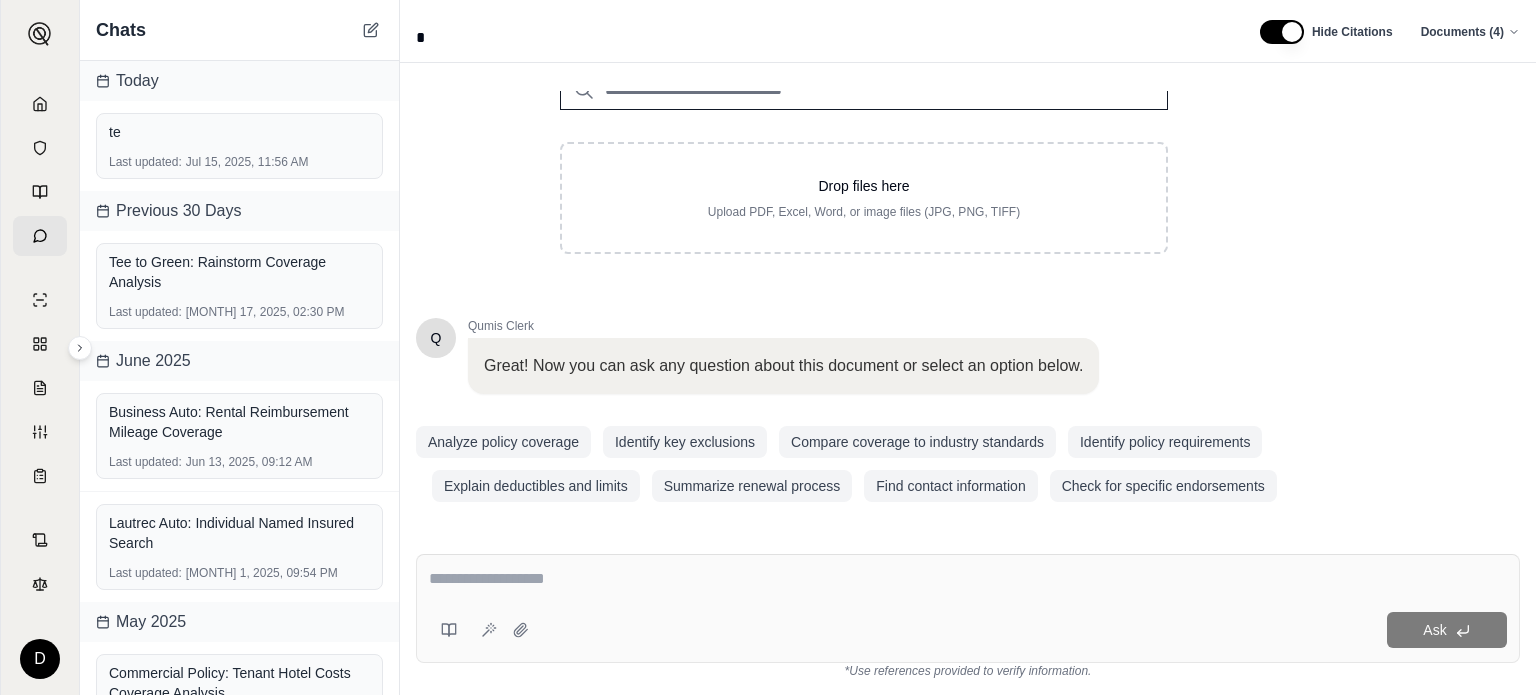type on "*" 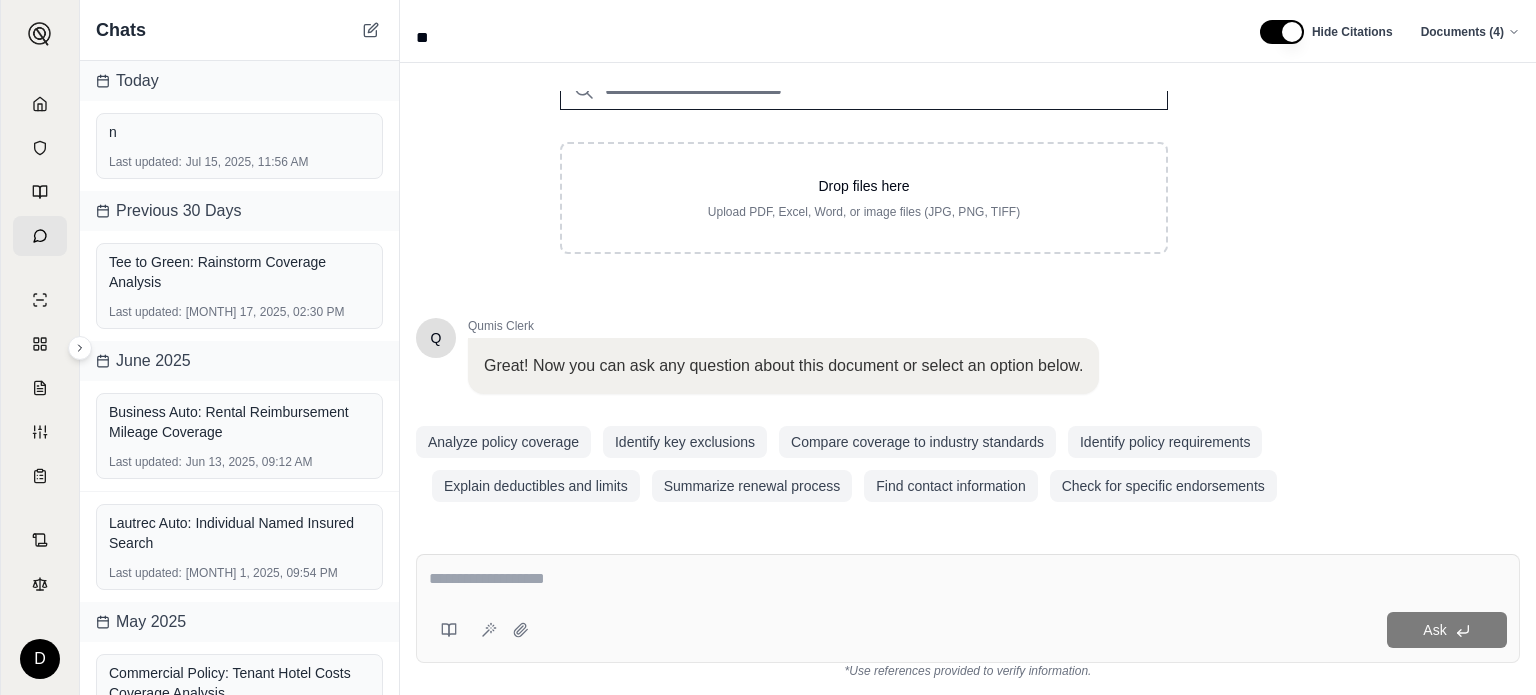 type on "**" 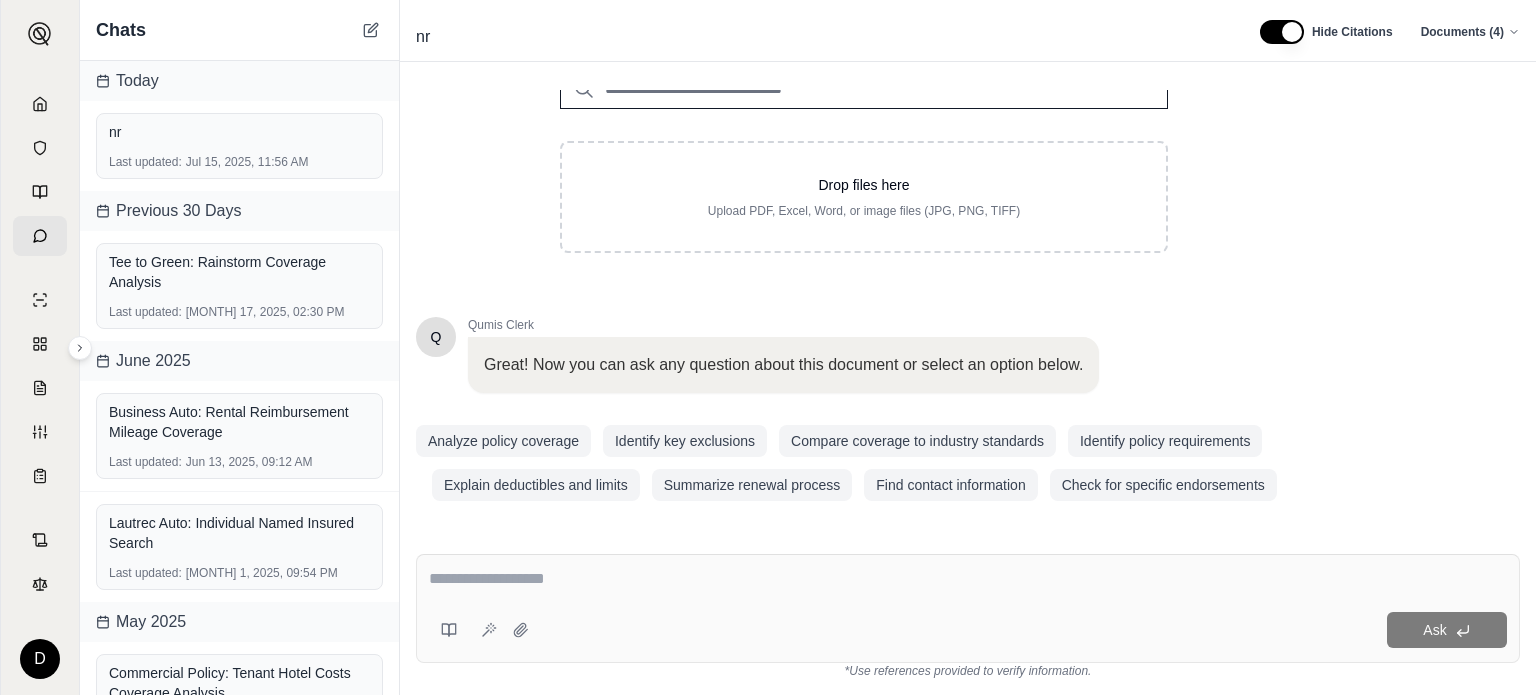 click at bounding box center (968, 579) 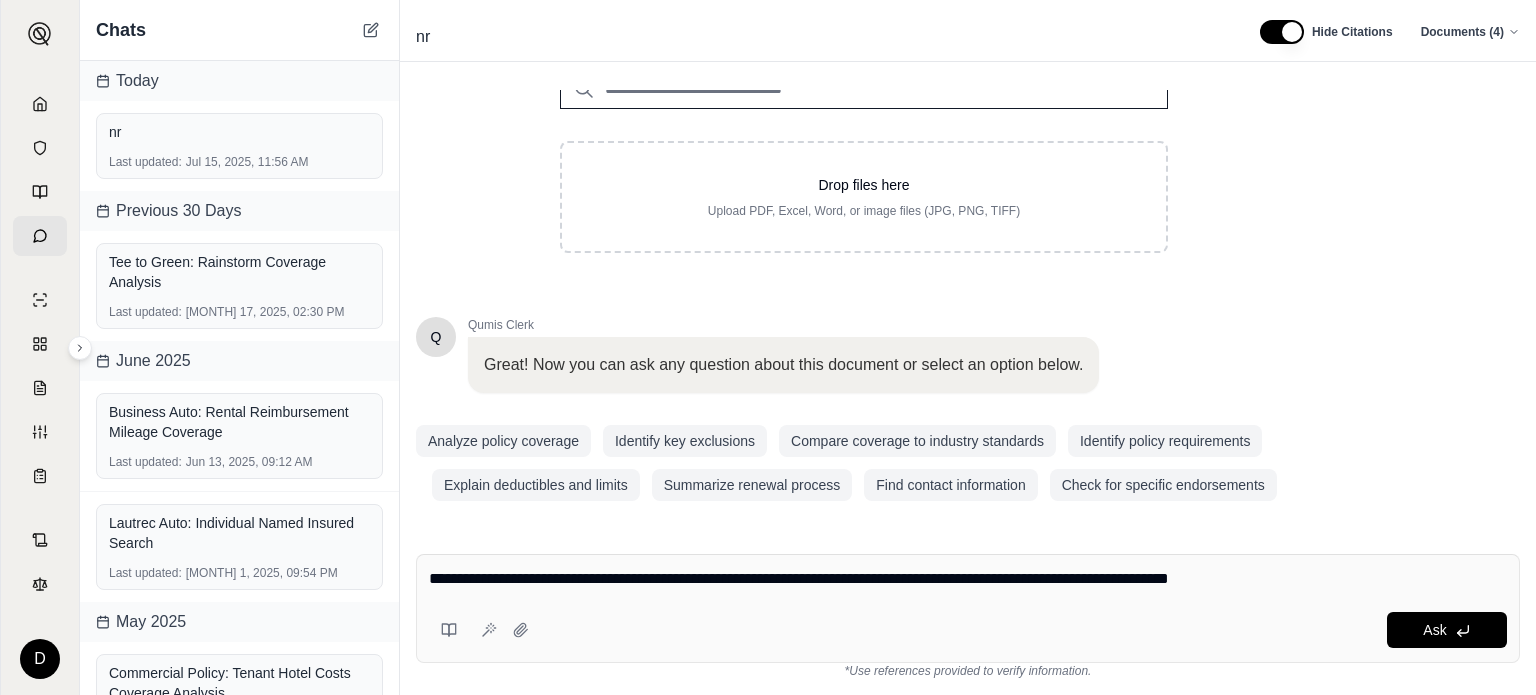 type on "**********" 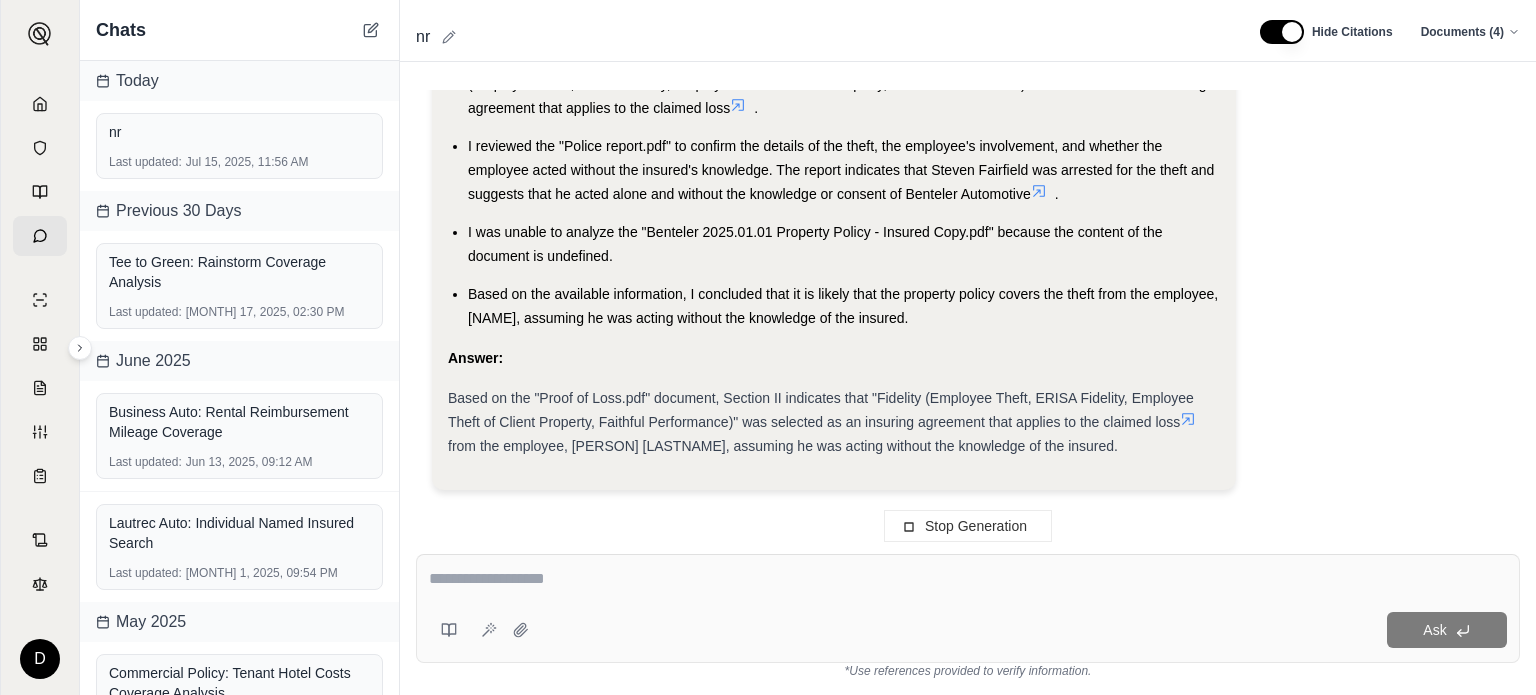 click on "nr" at bounding box center (423, 37) 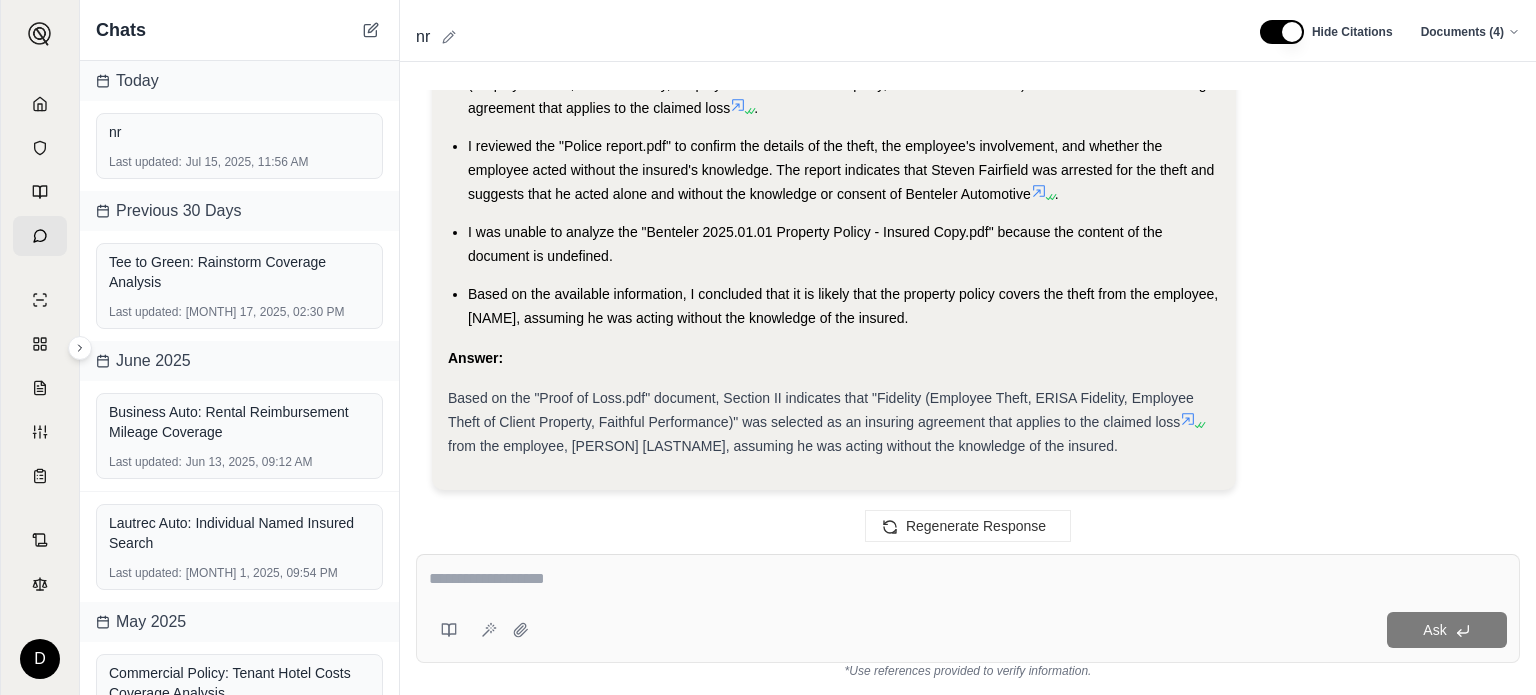 scroll, scrollTop: 1585, scrollLeft: 0, axis: vertical 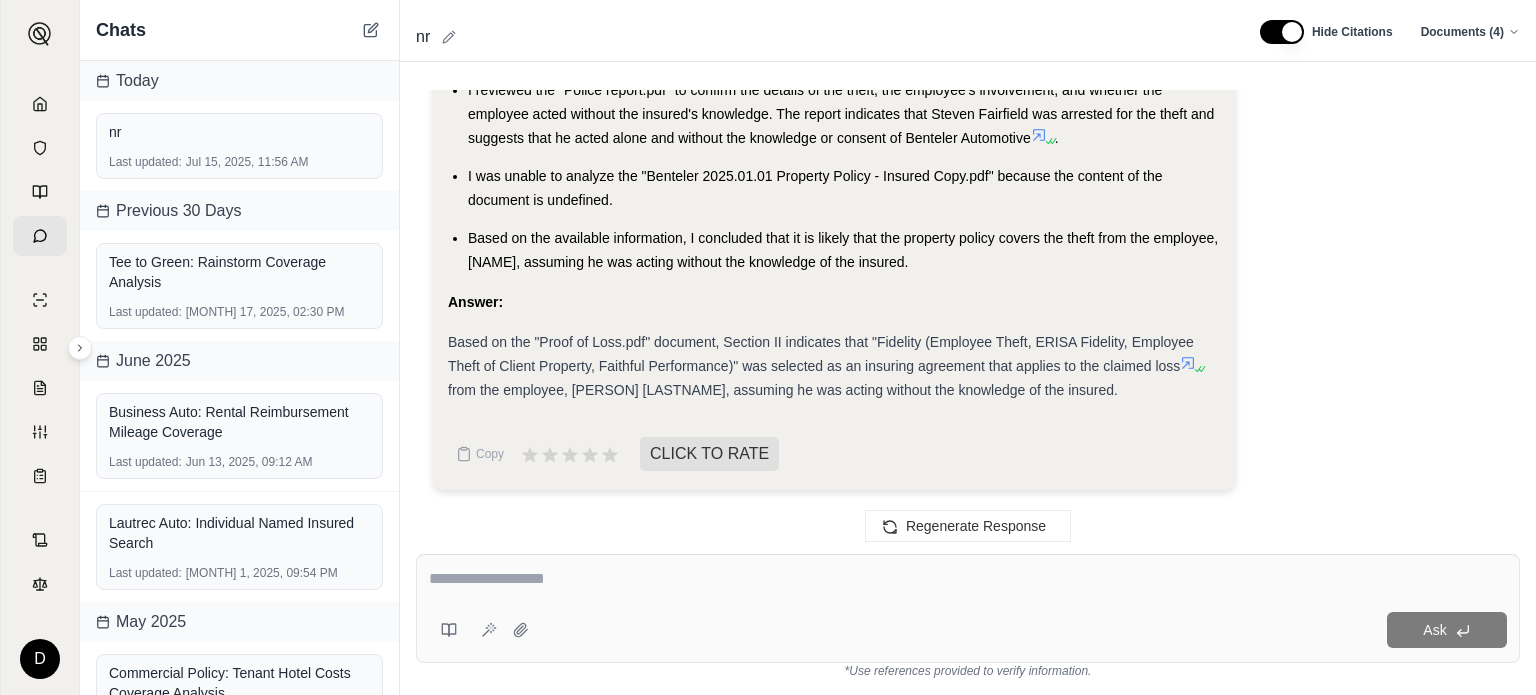 click on "nr" at bounding box center (423, 37) 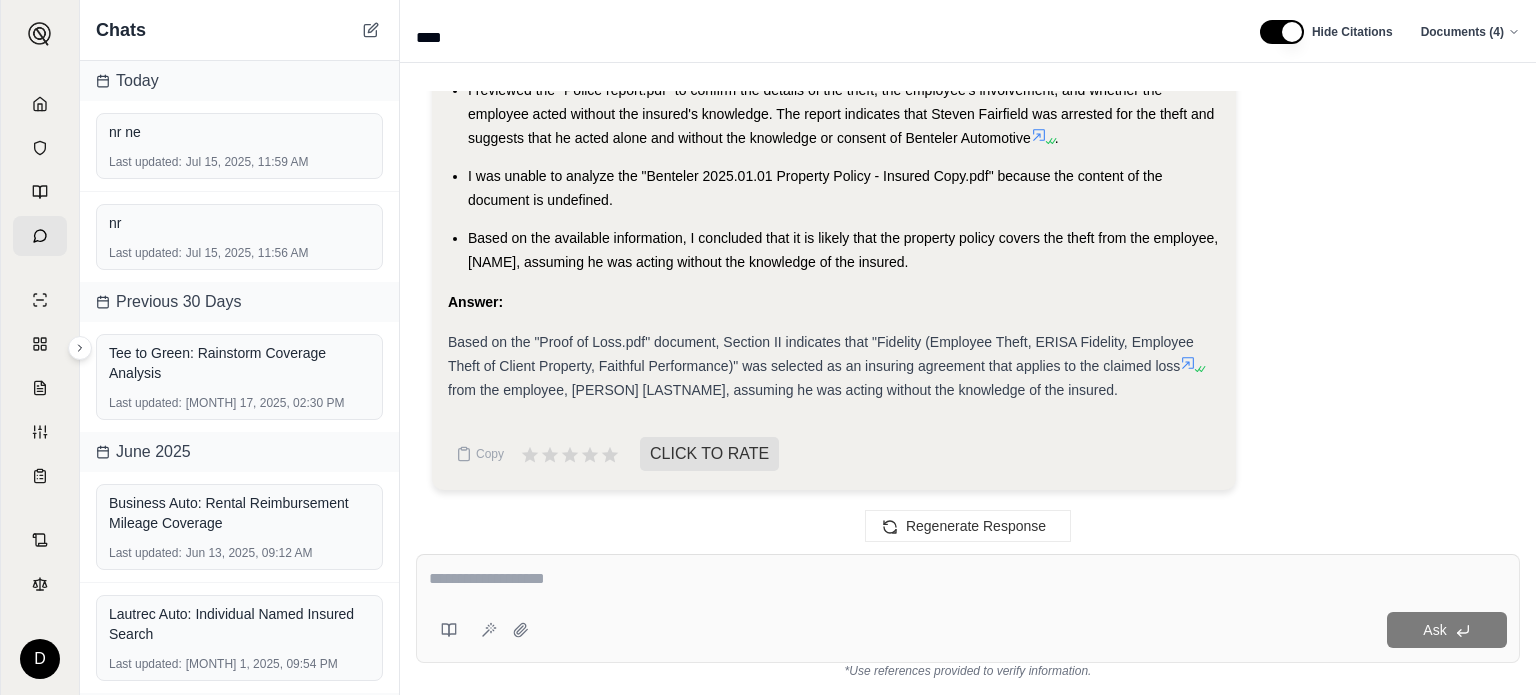type on "**" 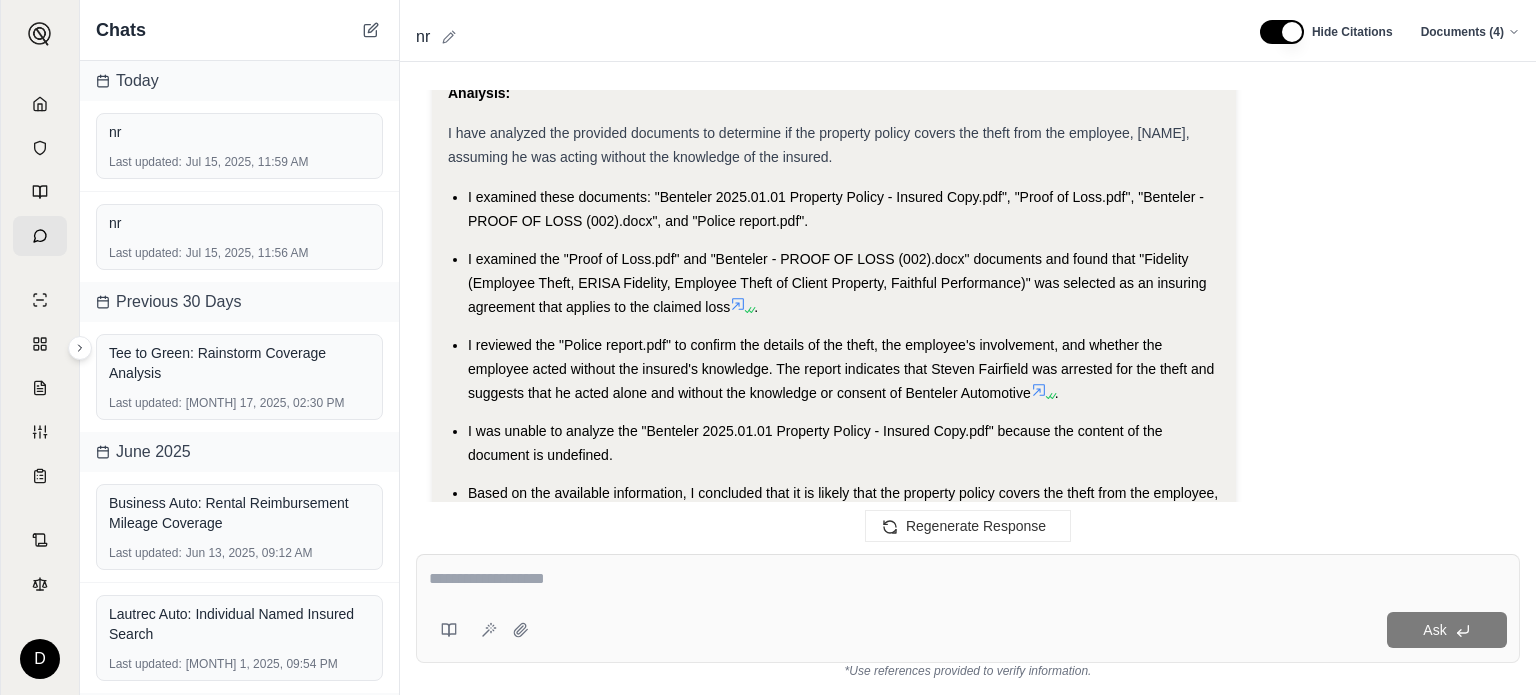 scroll, scrollTop: 1441, scrollLeft: 0, axis: vertical 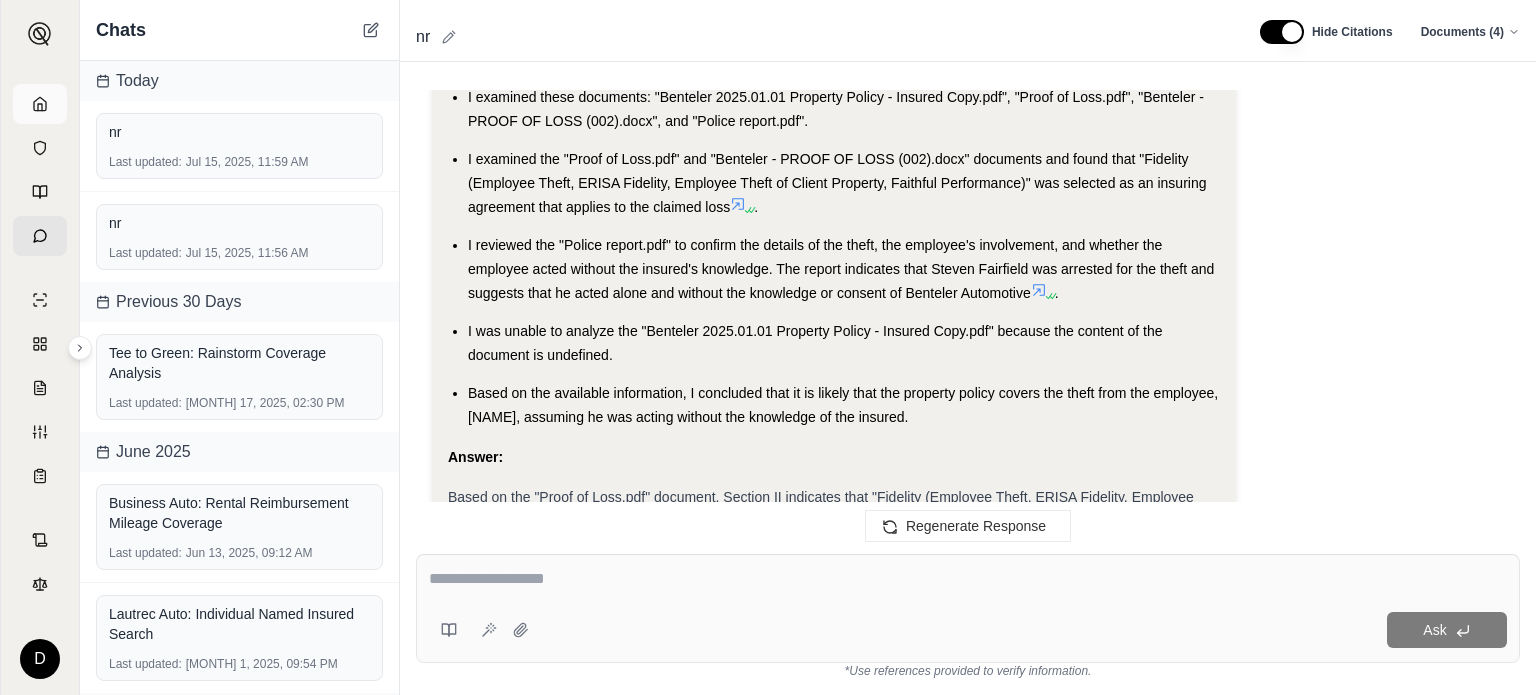 click 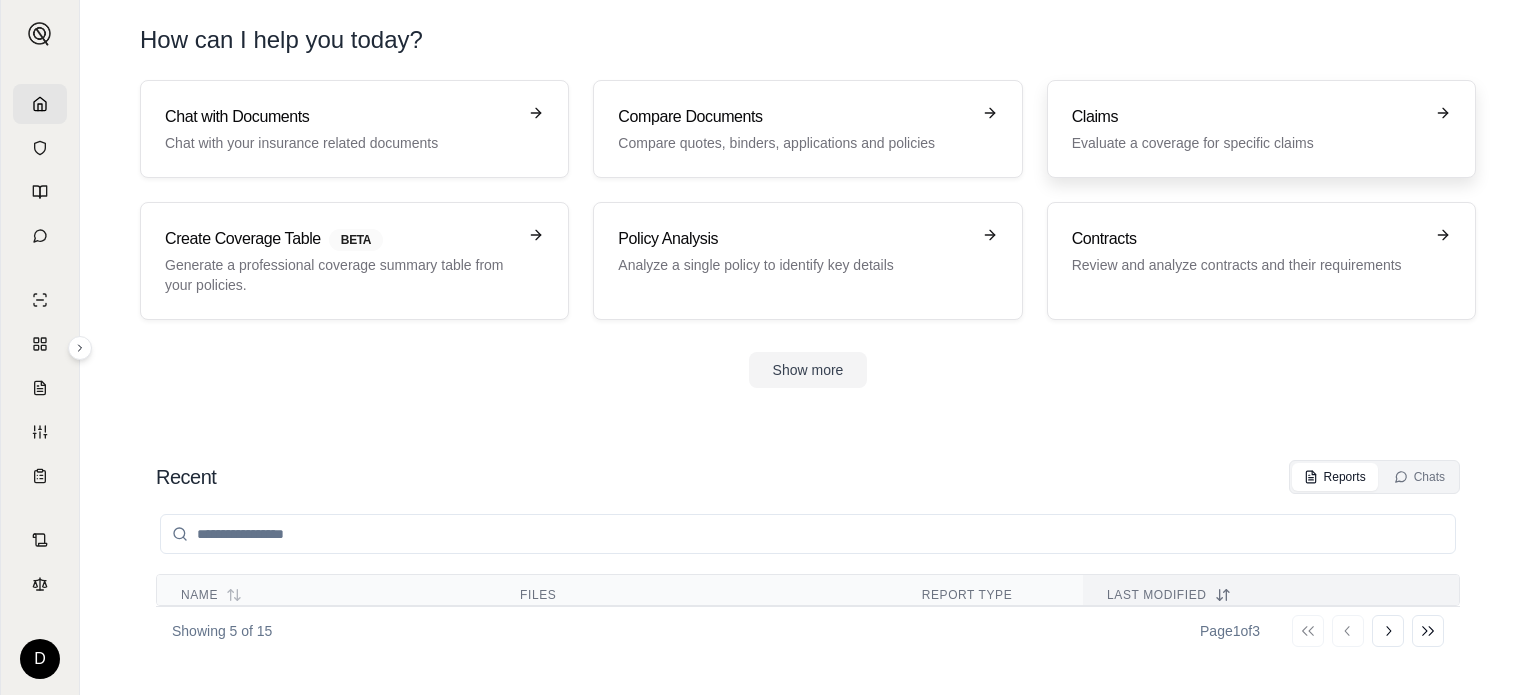 click on "Evaluate a coverage for specific claims" at bounding box center [1247, 143] 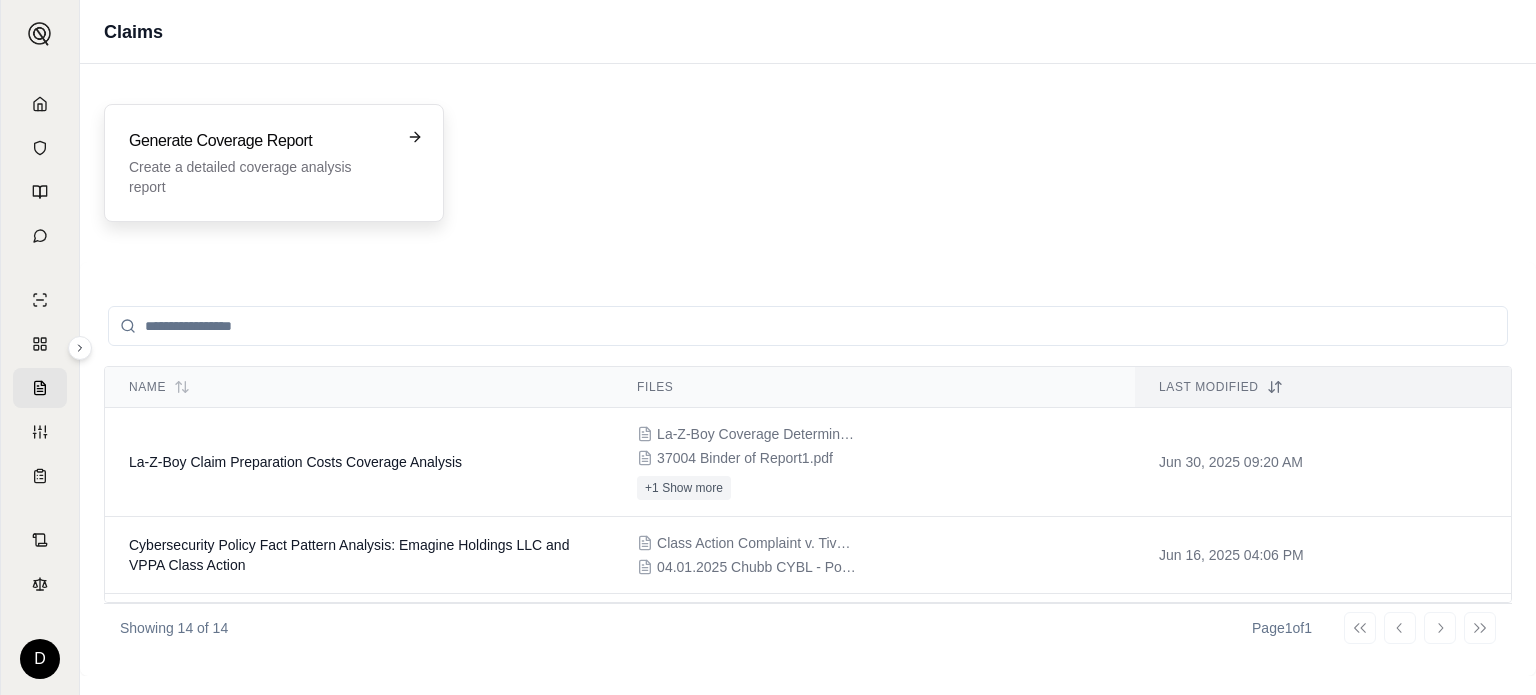 click on "Generate Coverage Report Create a detailed coverage analysis report" at bounding box center (260, 163) 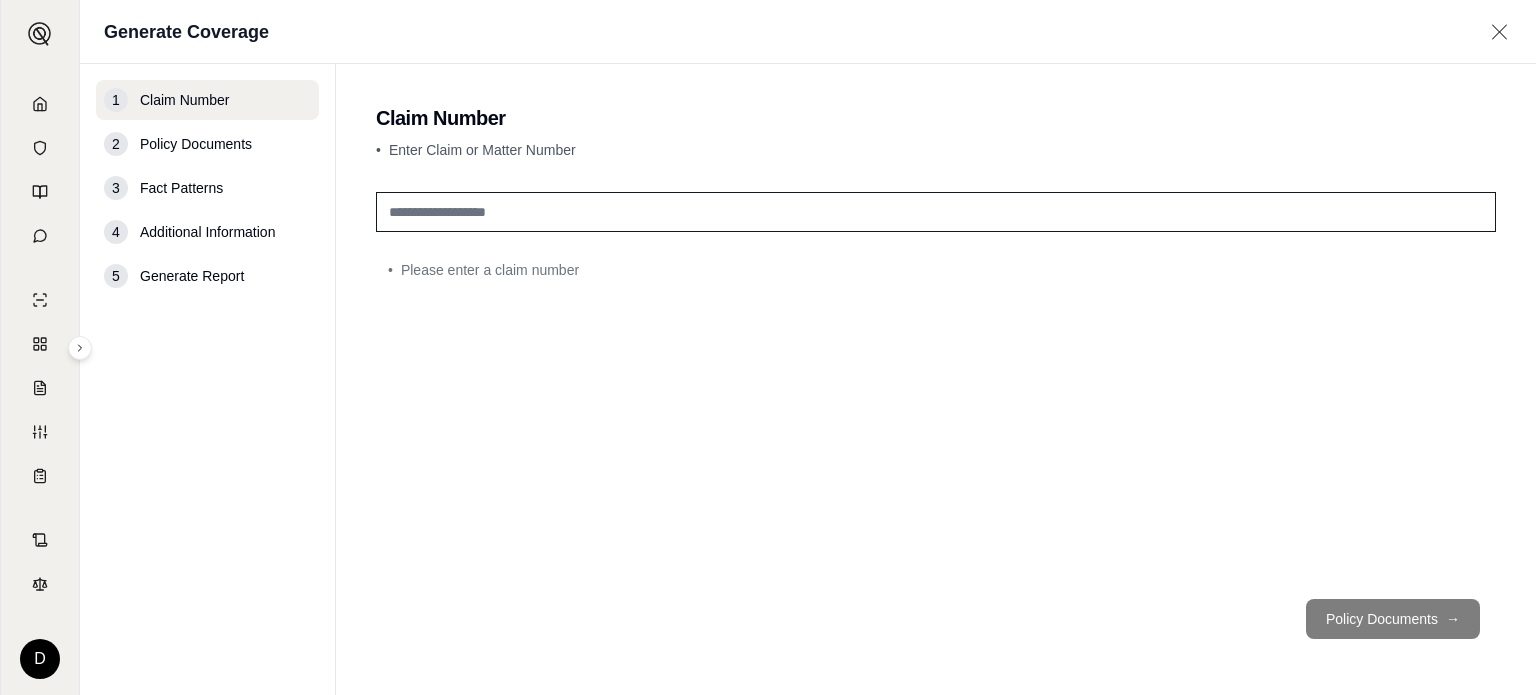 click at bounding box center (936, 212) 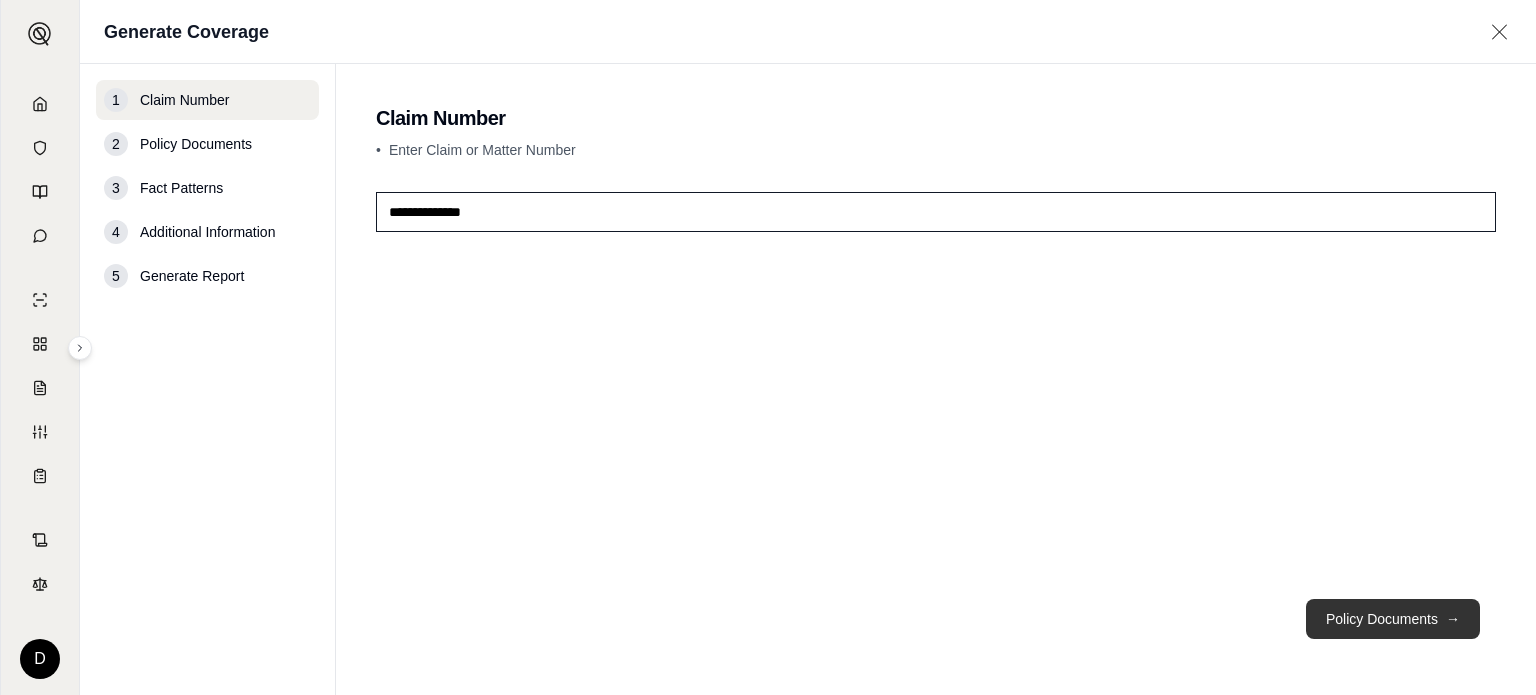 type on "**********" 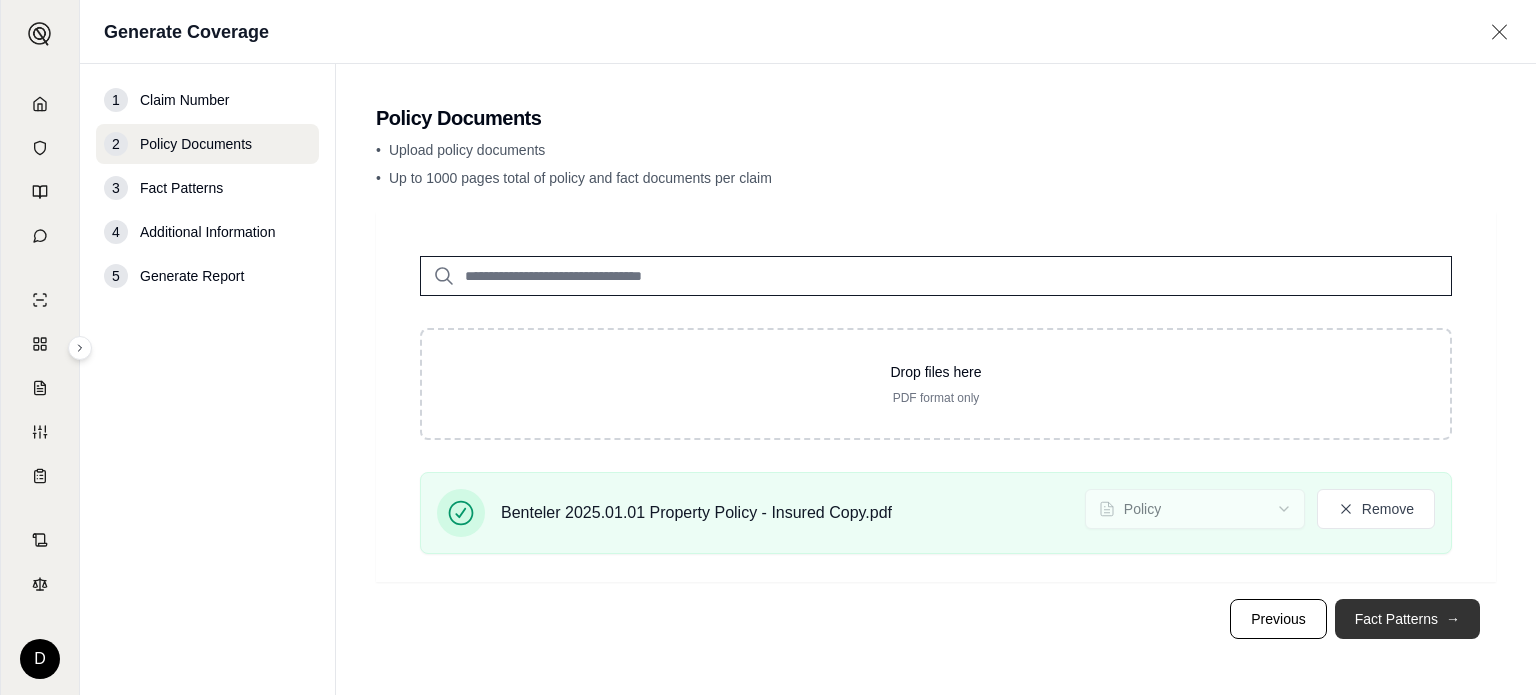 click on "Fact Patterns →" at bounding box center (1407, 619) 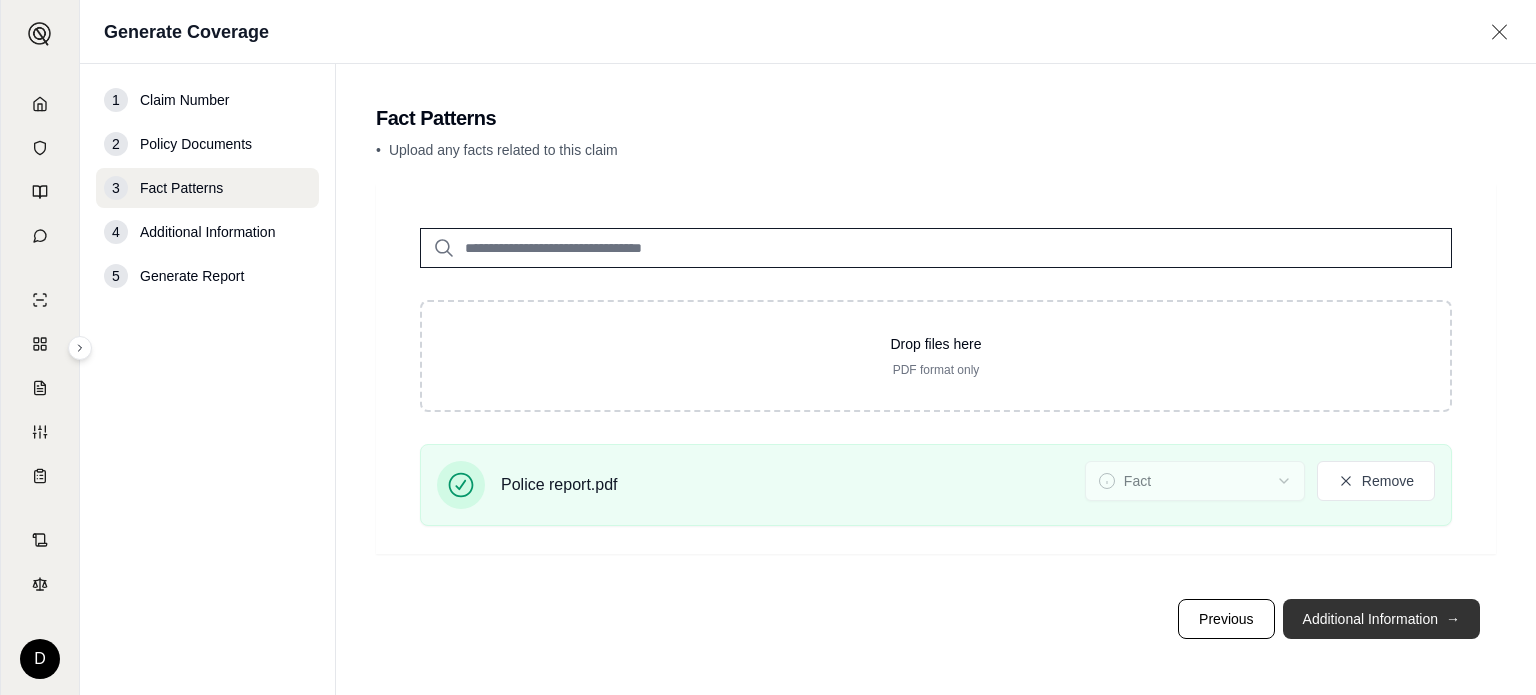 click on "Additional Information →" at bounding box center (1381, 619) 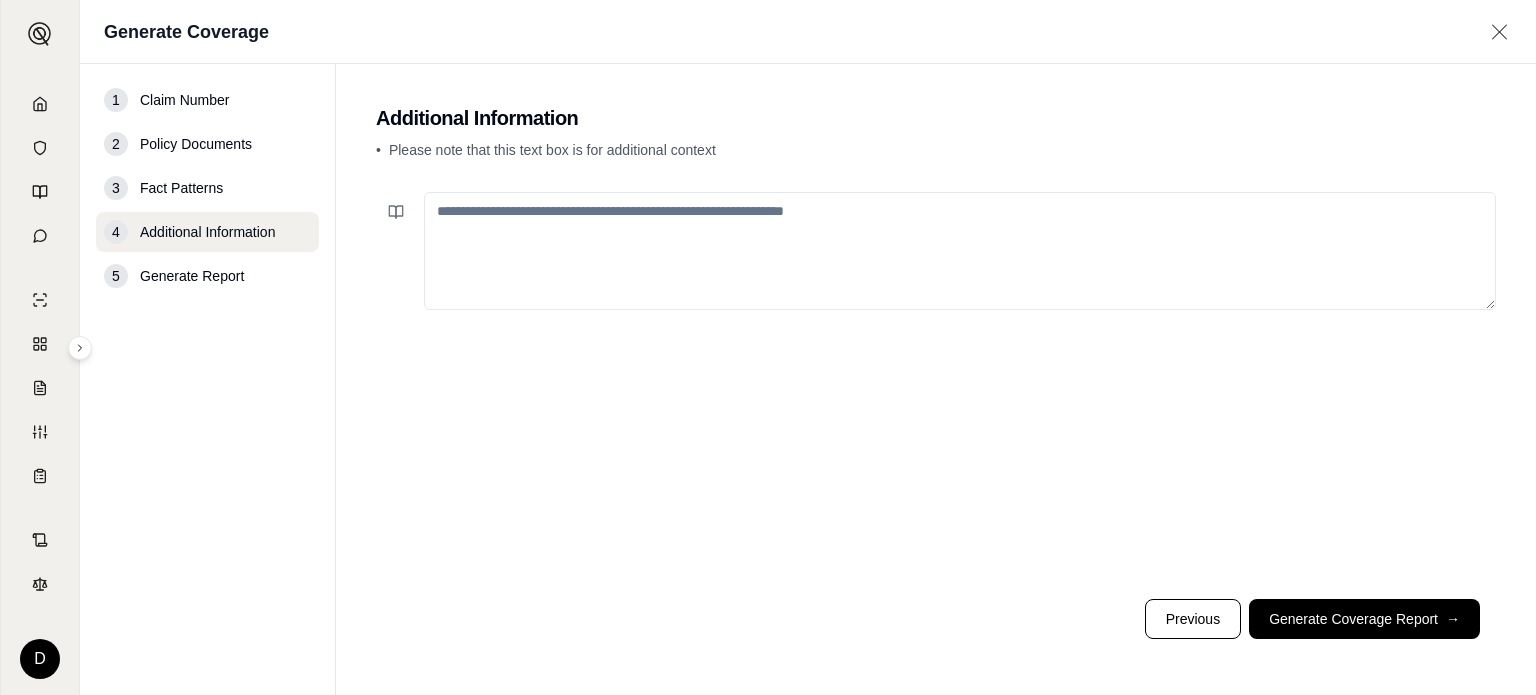 click at bounding box center [960, 251] 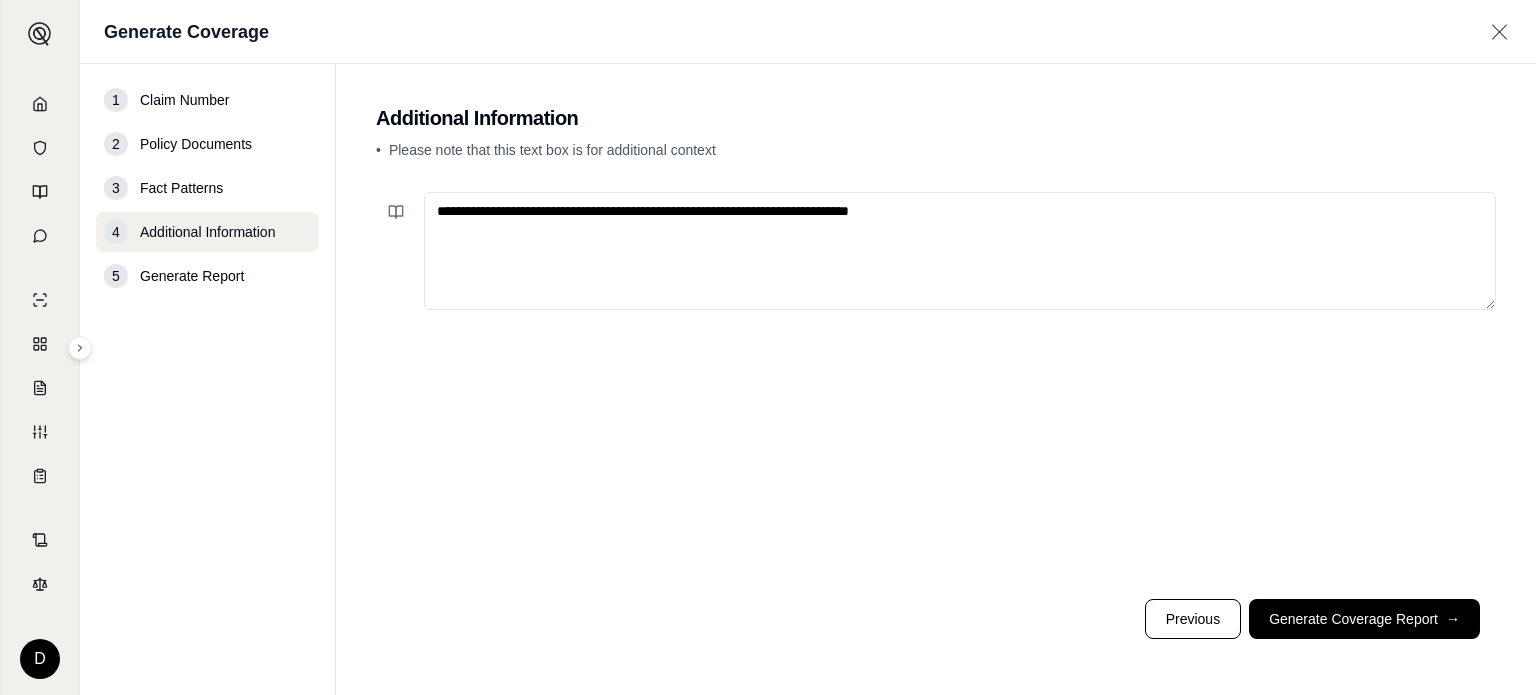 click on "**********" at bounding box center [960, 251] 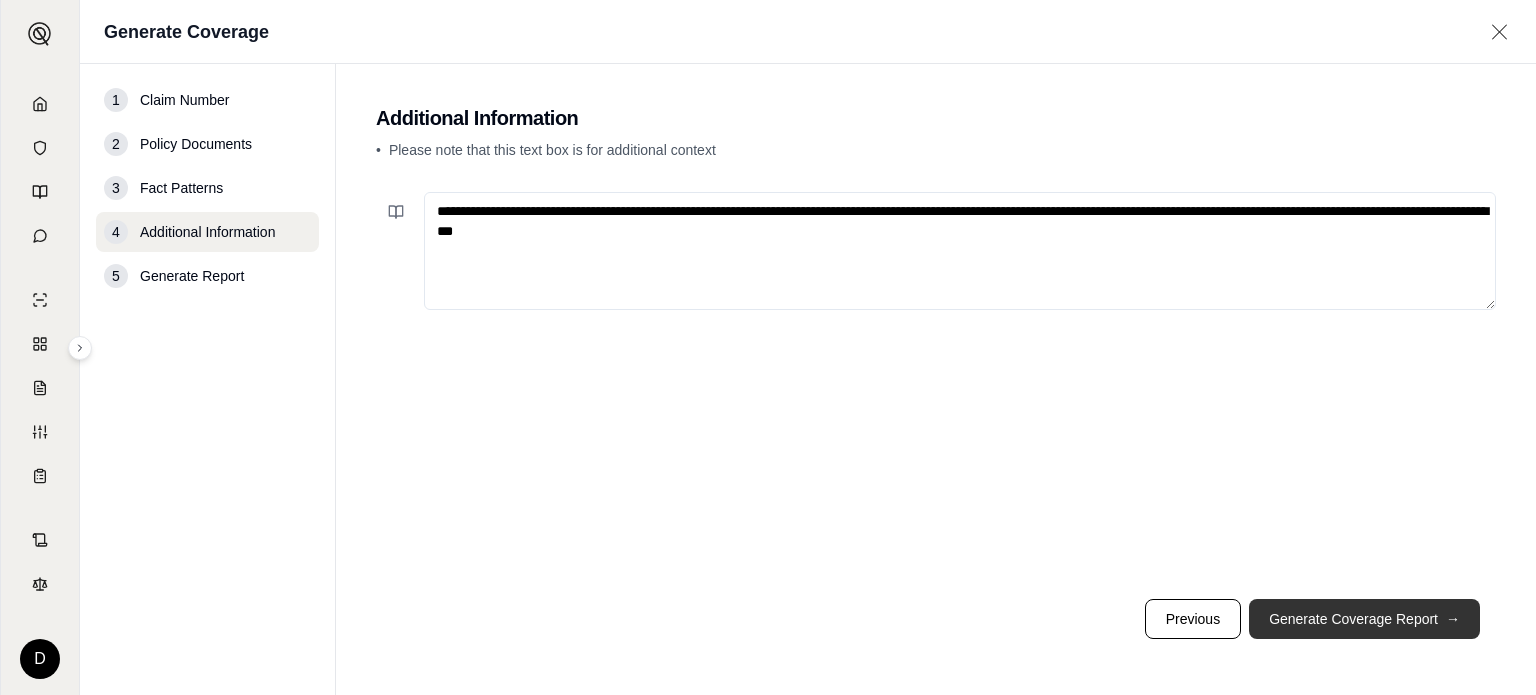 type on "**********" 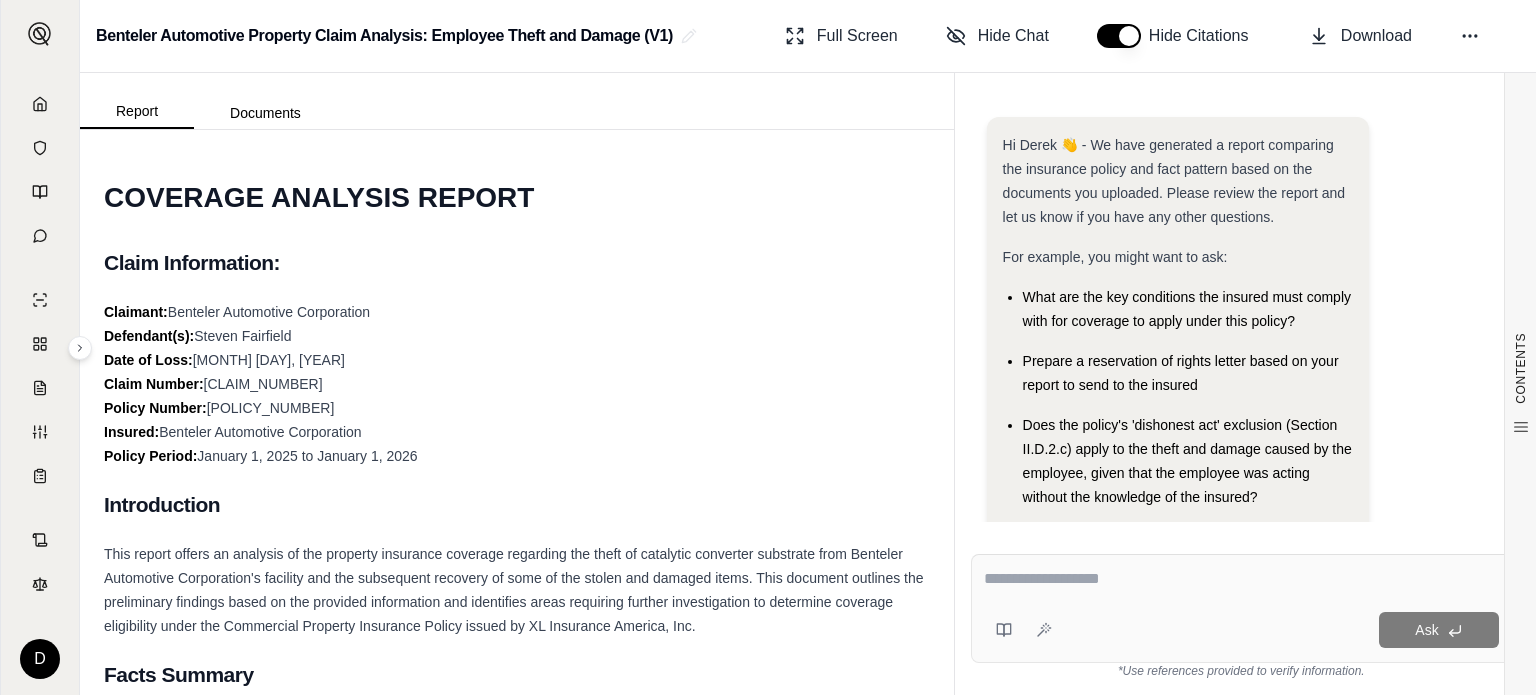 scroll, scrollTop: 0, scrollLeft: 0, axis: both 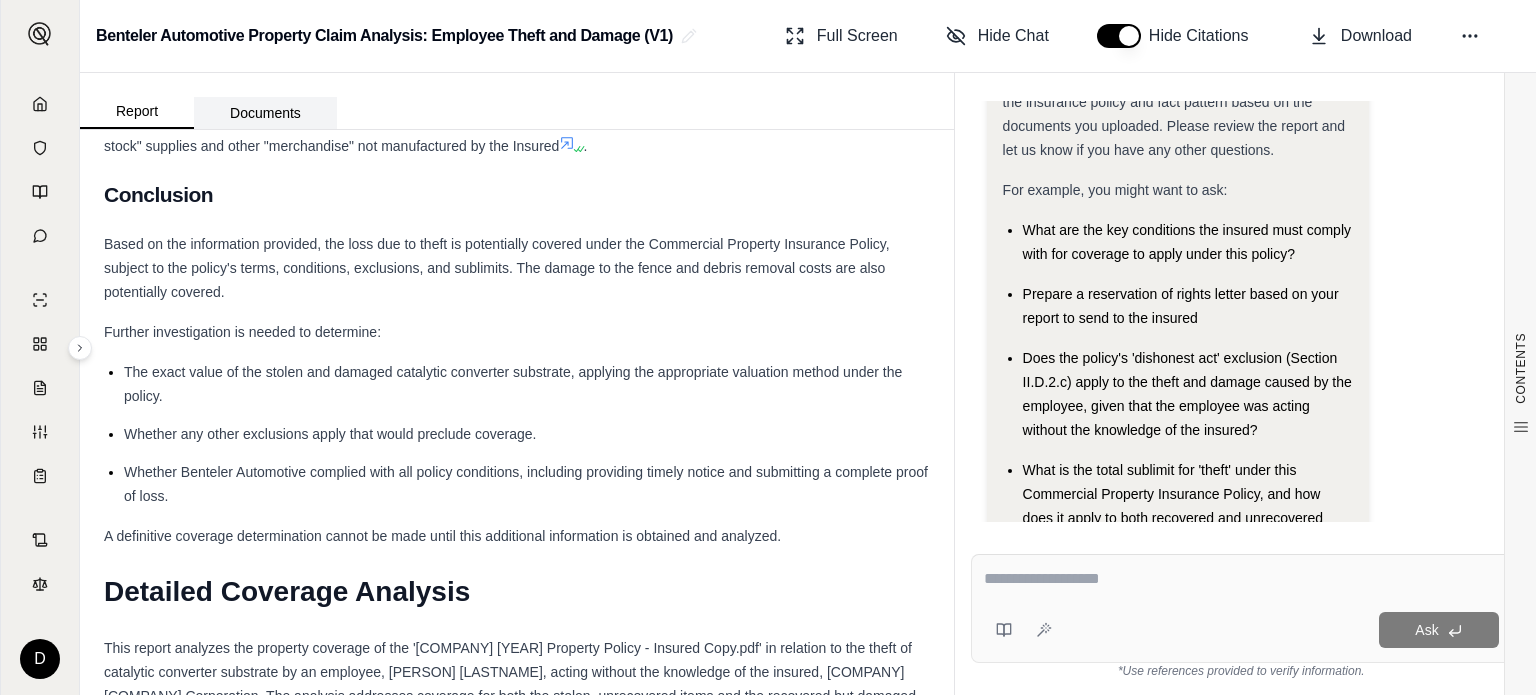 click on "Documents" at bounding box center [265, 113] 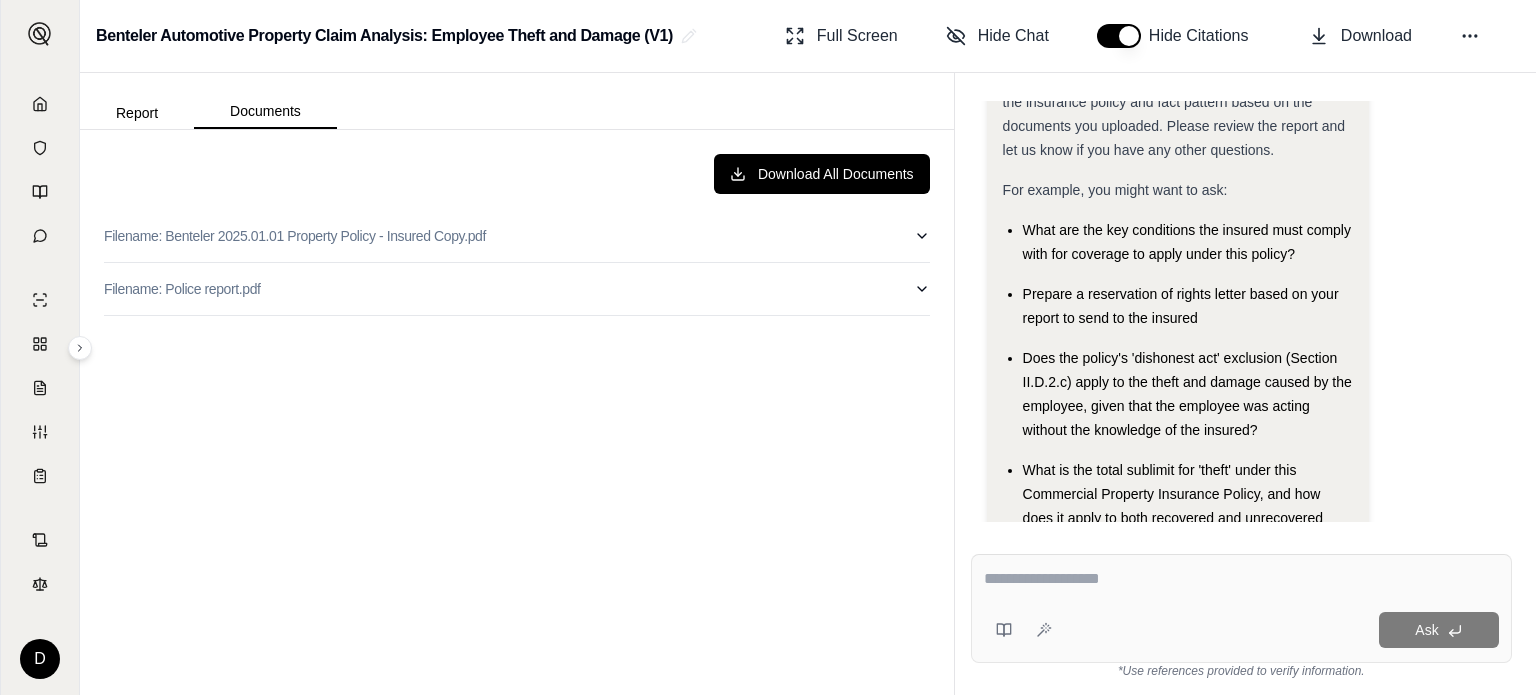 click on "Download All Documents Filename: Benteler [YEAR].01.01 Property Policy - Insured Copy.pdf Filename: Police report.pdf" at bounding box center (517, 412) 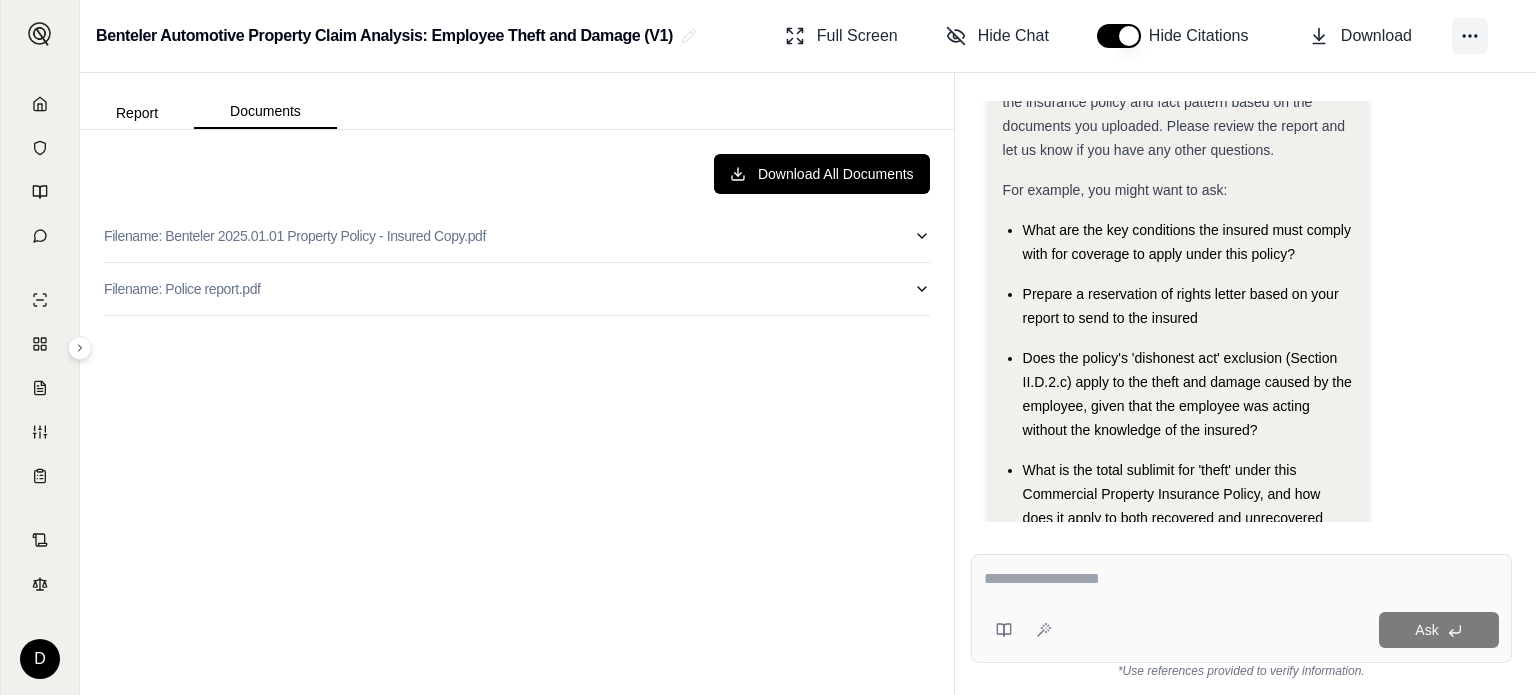 click 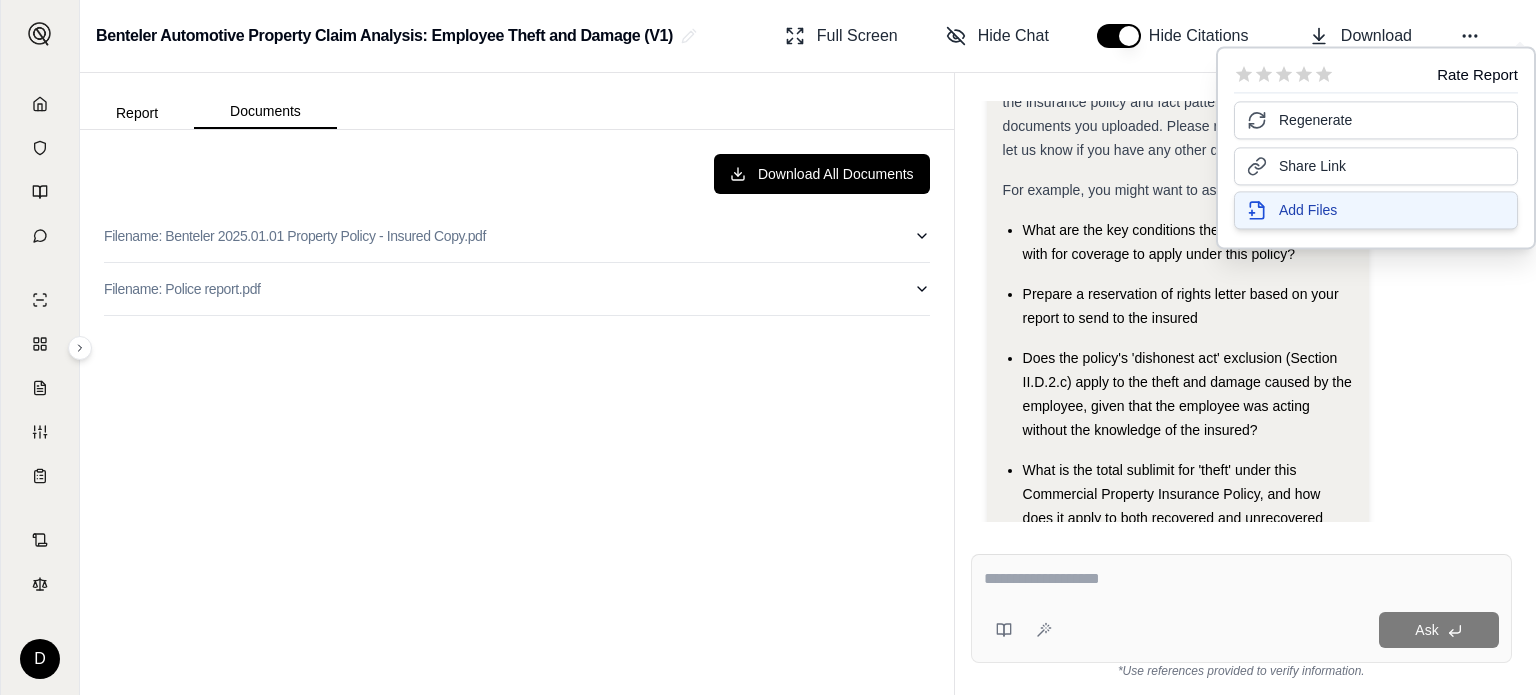 click on "Add Files" at bounding box center (1376, 210) 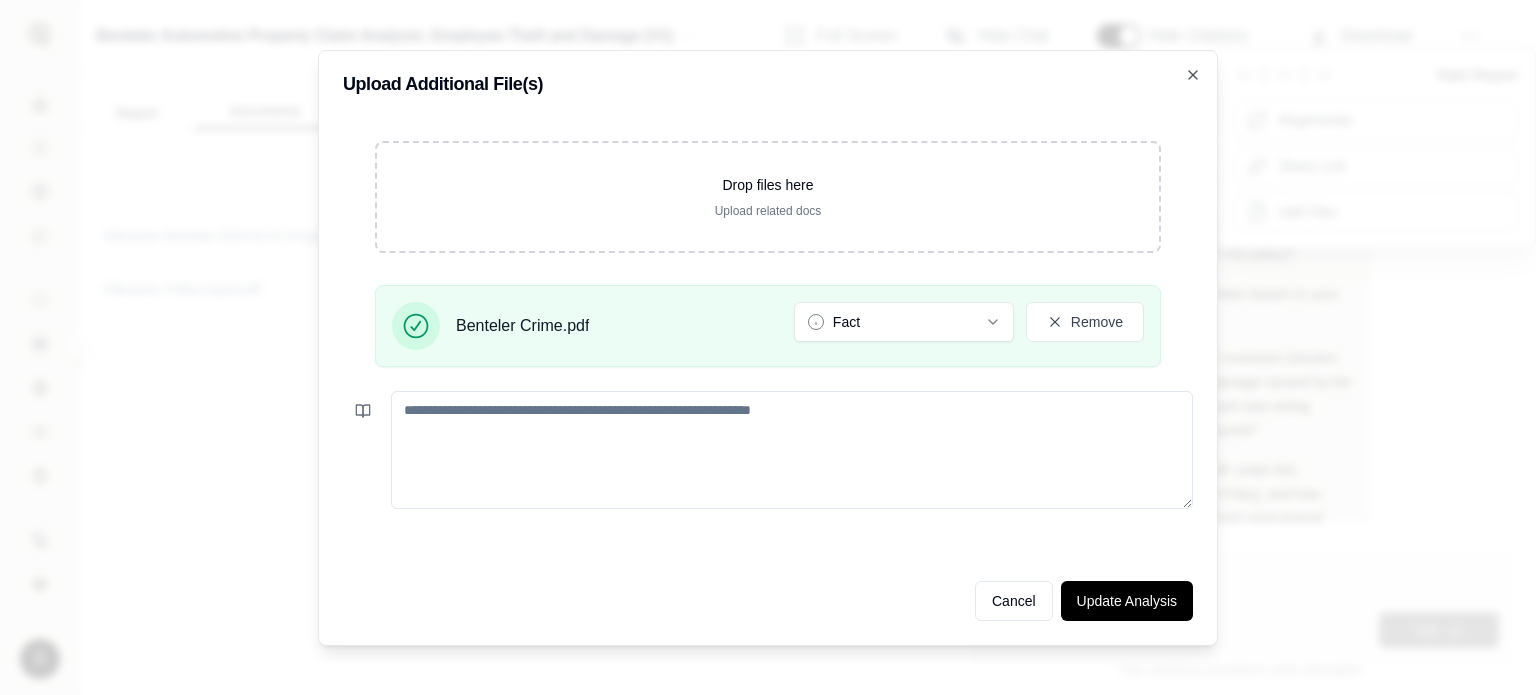 click at bounding box center [792, 450] 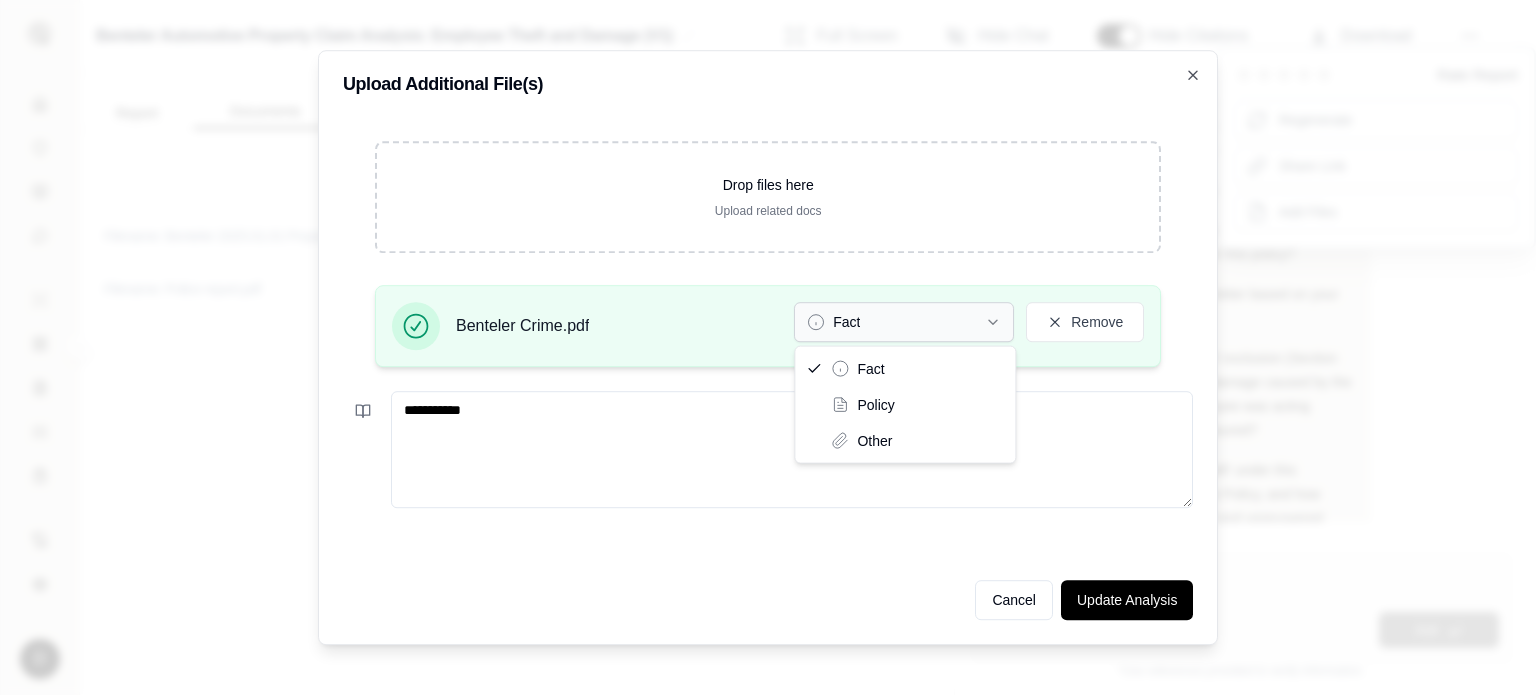 click on "Fact" at bounding box center (904, 322) 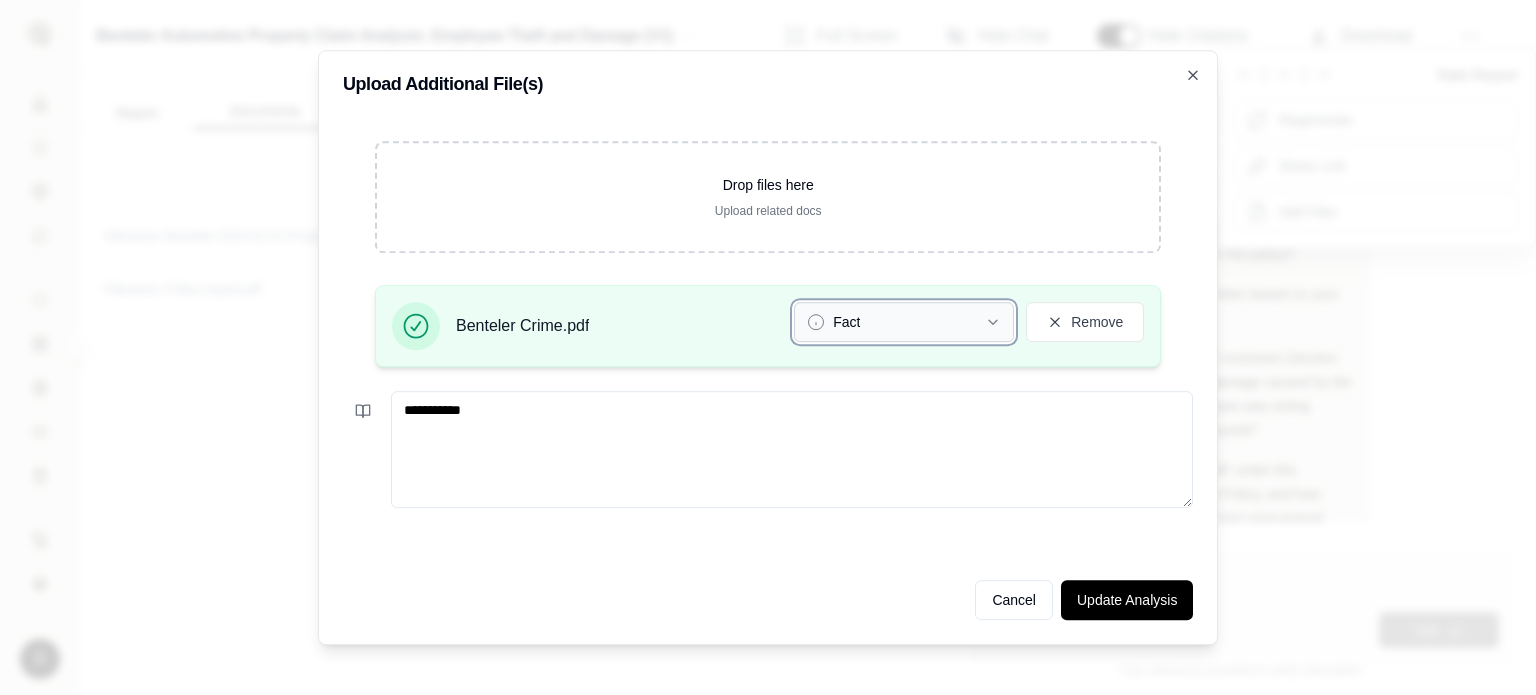 click on "Fact" at bounding box center [904, 322] 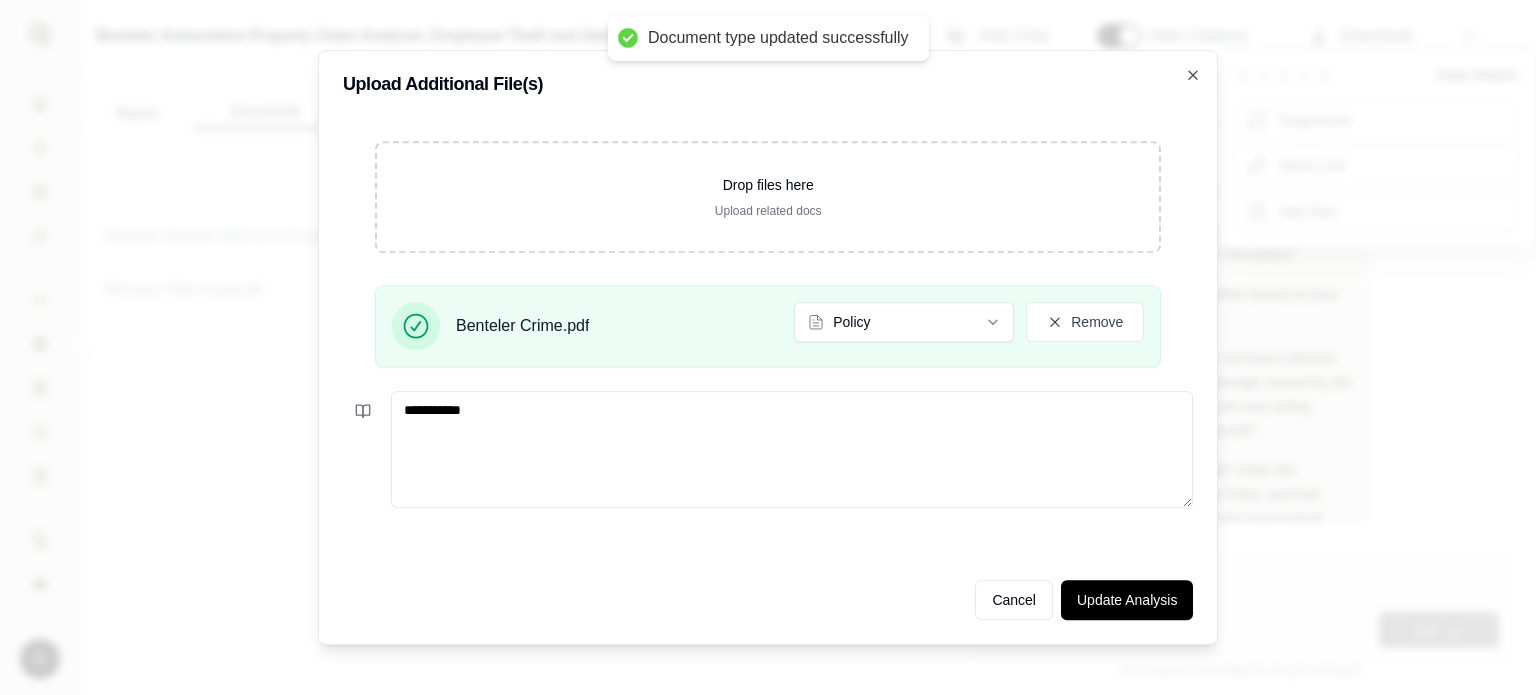 click on "**********" at bounding box center (792, 450) 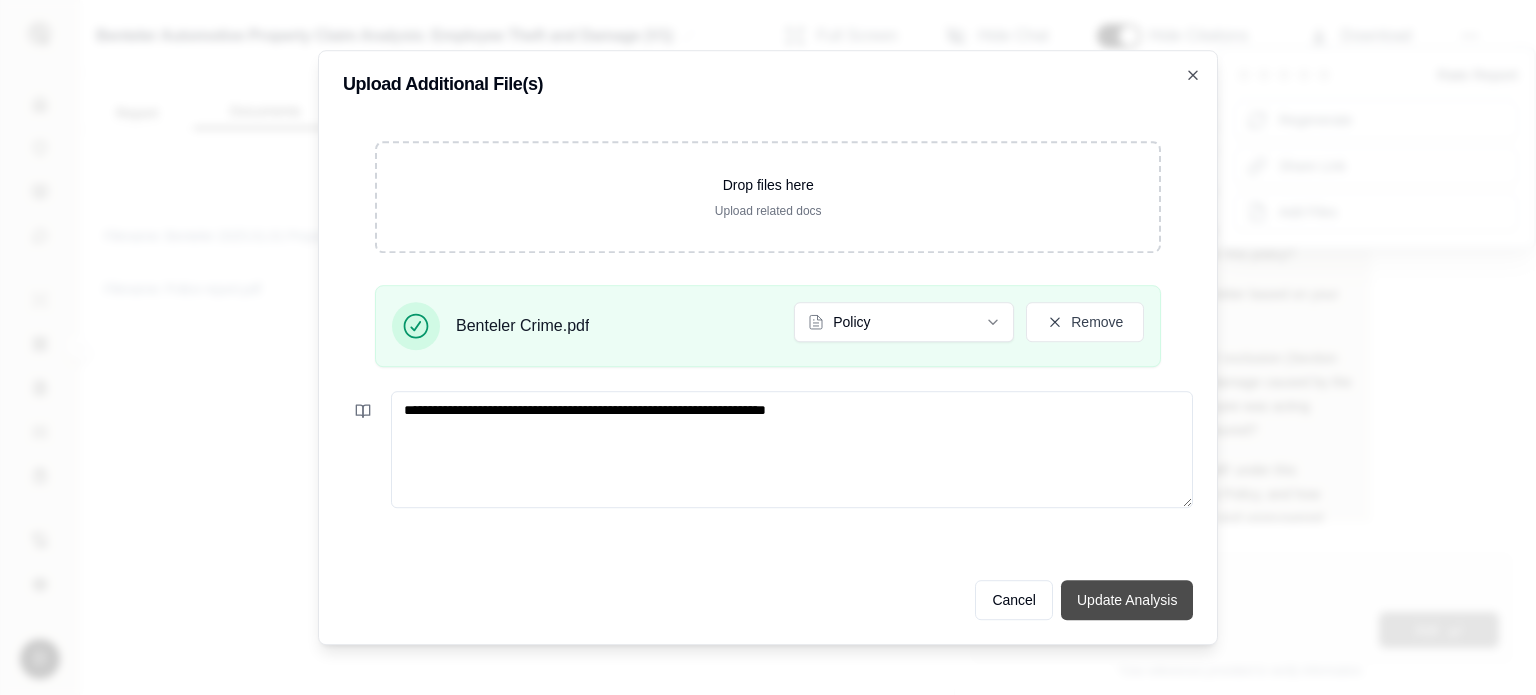 type on "**********" 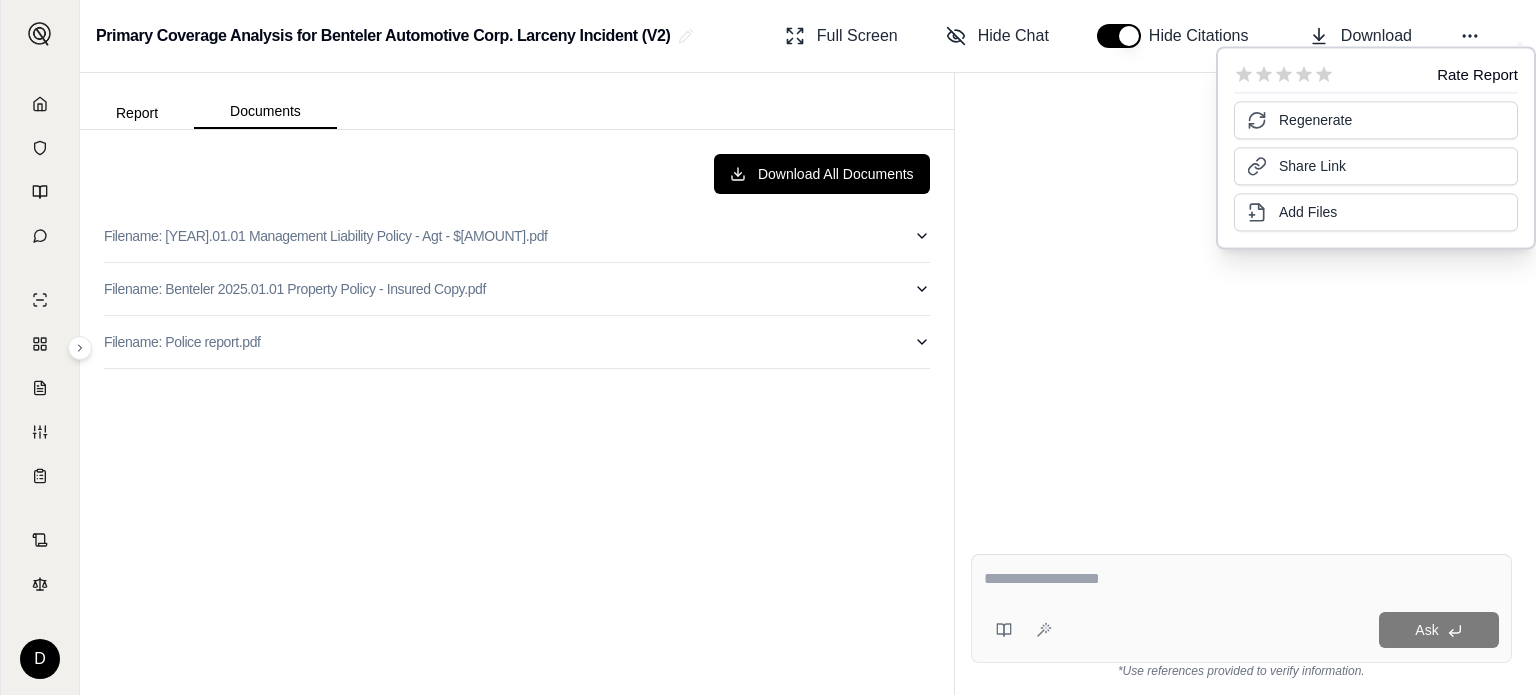 scroll, scrollTop: 0, scrollLeft: 0, axis: both 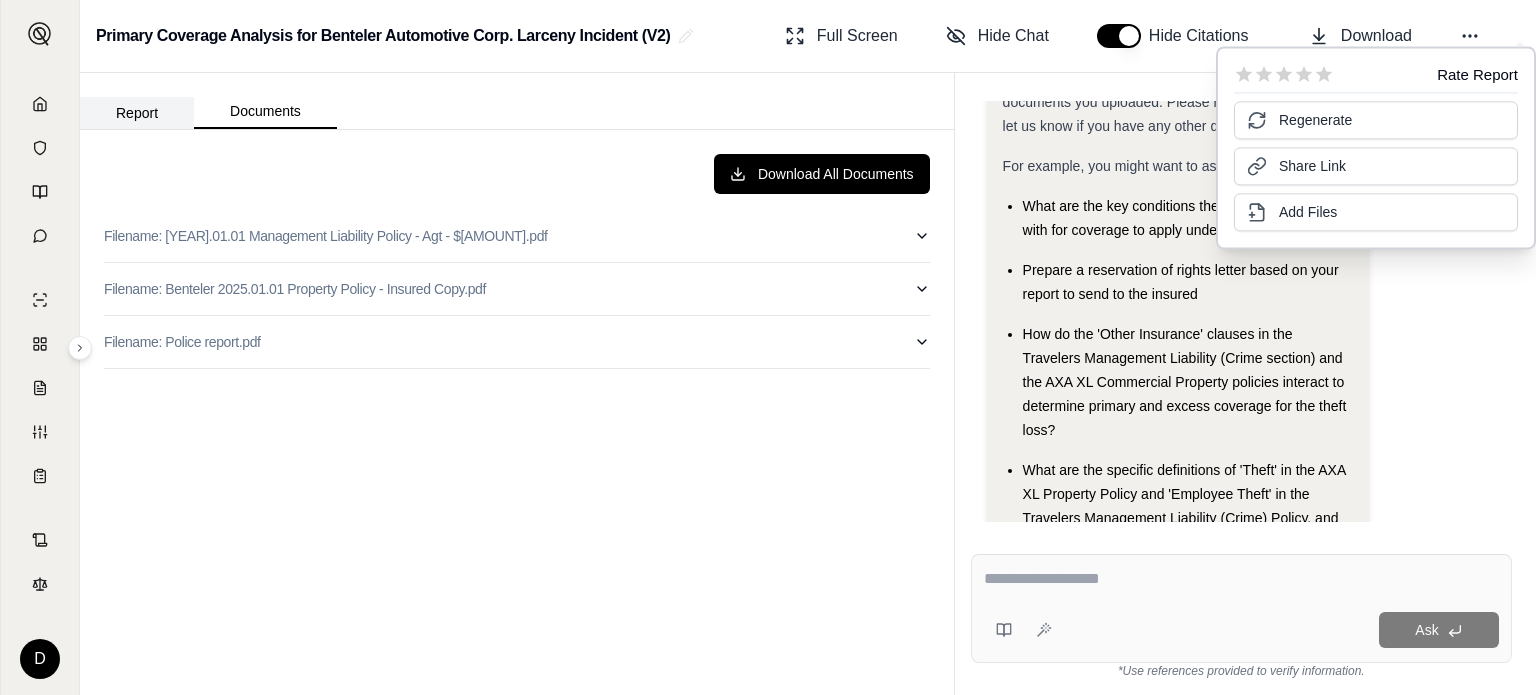 click on "Report" at bounding box center (137, 113) 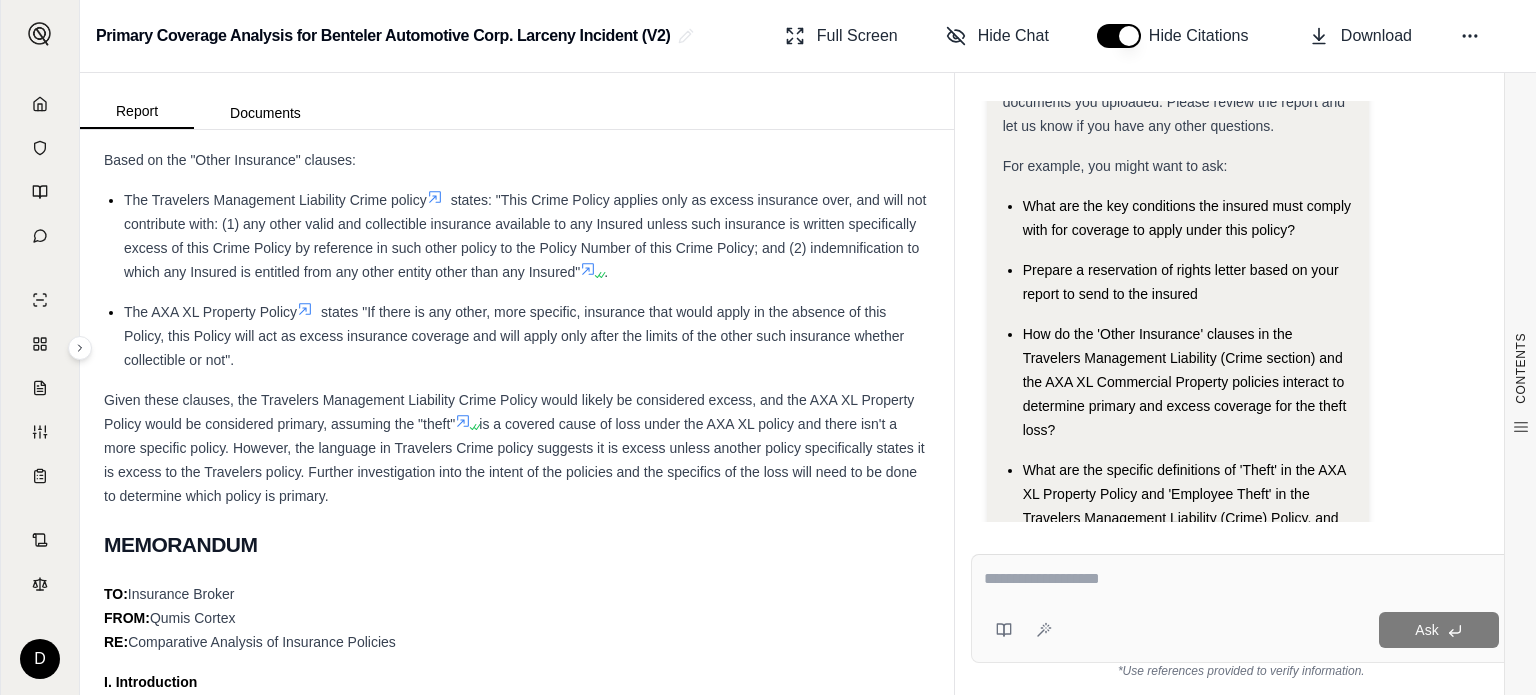scroll, scrollTop: 900, scrollLeft: 0, axis: vertical 